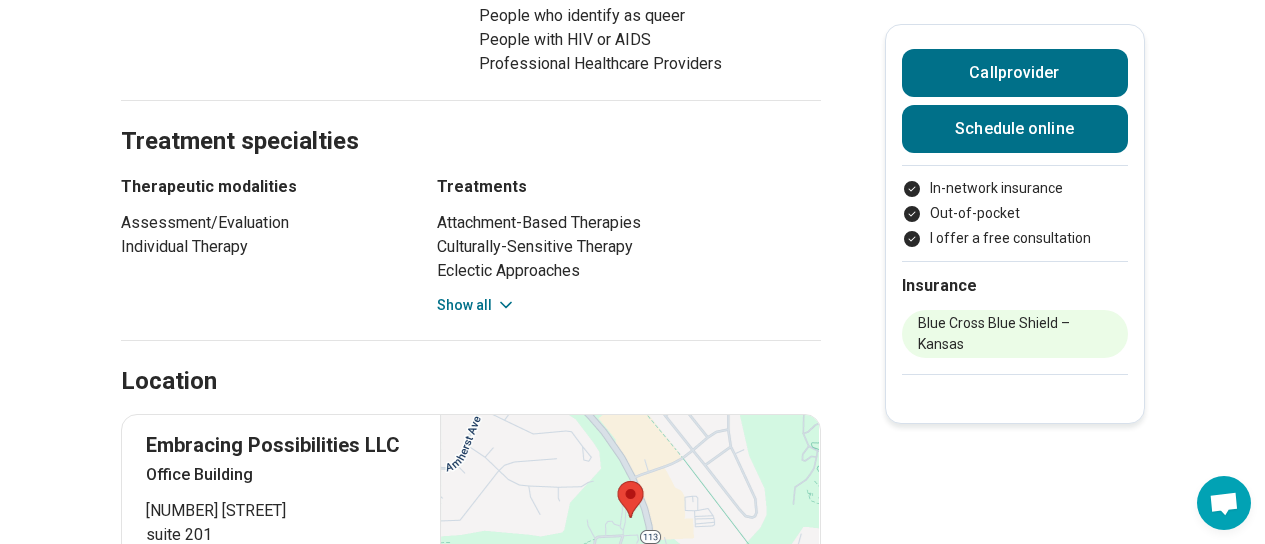 scroll, scrollTop: 1116, scrollLeft: 0, axis: vertical 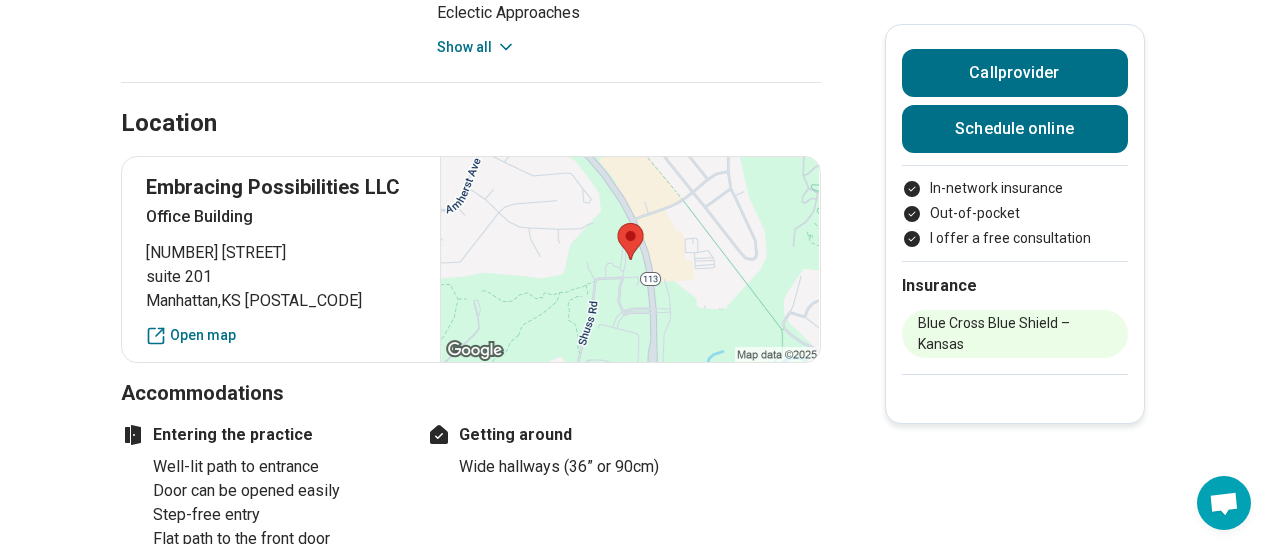 click on "Find a Therapist Mental Health Conditions ADHD Anxiety Anorexia Autism Bipolar Binge Eating Bulimia Depression OCD Panic Phobias Postpartum Depression PTSD Schizophrenia Social Anxiety Behavioral and Coping Challenges Alcohol Anger Issues Antisocial Borderline Personality Drug Use Gambling Hoarding Narcissistic Personality Disorder OCPD Personality Disorders Sex Addiction Skin Picking Trichotillomania Relationships & Life Events Adoption Divorce End of Life Grief & Loss Infertility Infidelity Life Transitions Parenting Pregnancy Loss Relationships Identity and Emotional Wellbeing Abuse Body Image Bullying Childhood Abuse Chronic Pain Domestic Abuse Gender Identity Loneliness Sexual Assault Self Harm Suicidal Ideation Trauma Career & Performance Burnout Career Learning Disorder Personal Growth Self Esteem Sleep Work Life Balance Insurance National Insurers Aetna Anthem Blue Cross Blue Shield Cigna Humana Optum UnitedHealthCare Government & Public Programs GEHA Medicaid Medicare TriCare Emblem Health Net Molina" at bounding box center [632, 673] 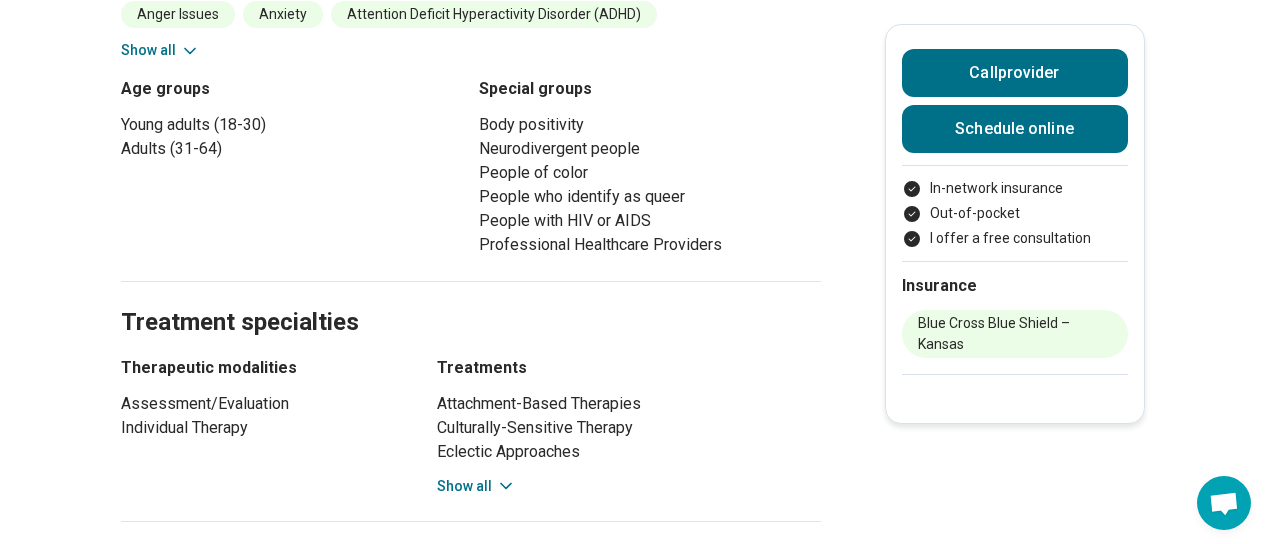 scroll, scrollTop: 952, scrollLeft: 0, axis: vertical 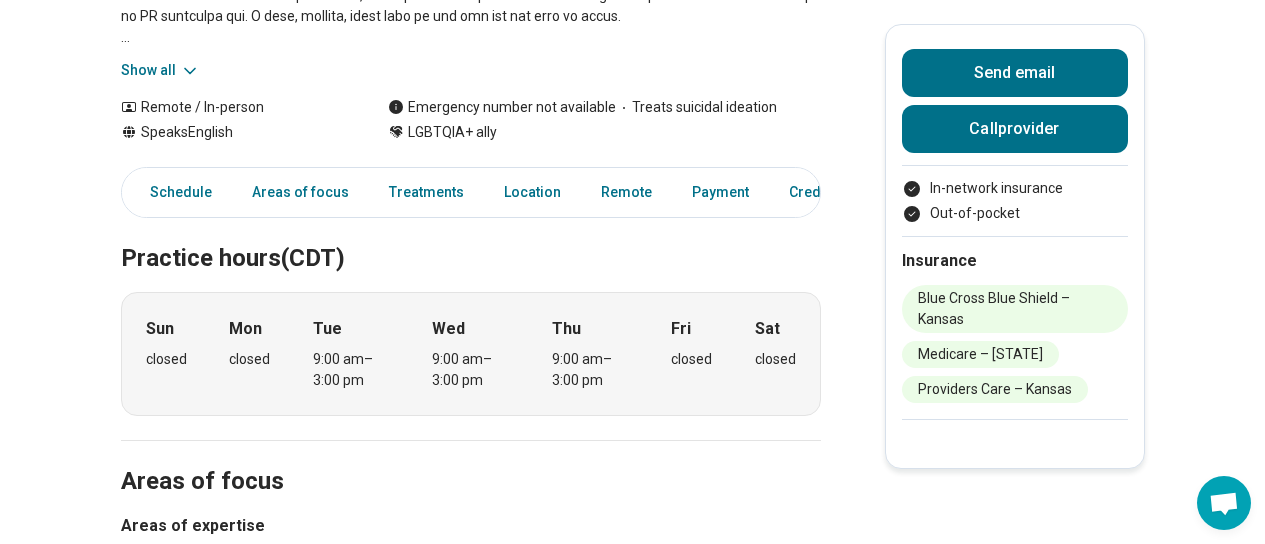 click on "Find a Therapist Mental Health Conditions ADHD Anxiety Anorexia Autism Bipolar Binge Eating Bulimia Depression OCD Panic Phobias Postpartum Depression PTSD Schizophrenia Social Anxiety Behavioral and Coping Challenges Alcohol Anger Issues Antisocial Borderline Personality Drug Use Gambling Hoarding Narcissistic Personality Disorder OCPD Personality Disorders Sex Addiction Skin Picking Trichotillomania Relationships & Life Events Adoption Divorce End of Life Grief & Loss Infertility Infidelity Life Transitions Parenting Pregnancy Loss Relationships Identity and Emotional Wellbeing Abuse Body Image Bullying Childhood Abuse Chronic Pain Domestic Abuse Gender Identity Loneliness Sexual Assault Self Harm Suicidal Ideation Trauma Career & Performance Burnout Career Learning Disorder Personal Growth Self Esteem Sleep Work Life Balance Insurance National Insurers Aetna Anthem Blue Cross Blue Shield Cigna Humana Optum UnitedHealthCare Government & Public Programs GEHA Medicaid Medicare TriCare Emblem Health Net Molina" at bounding box center (632, 1118) 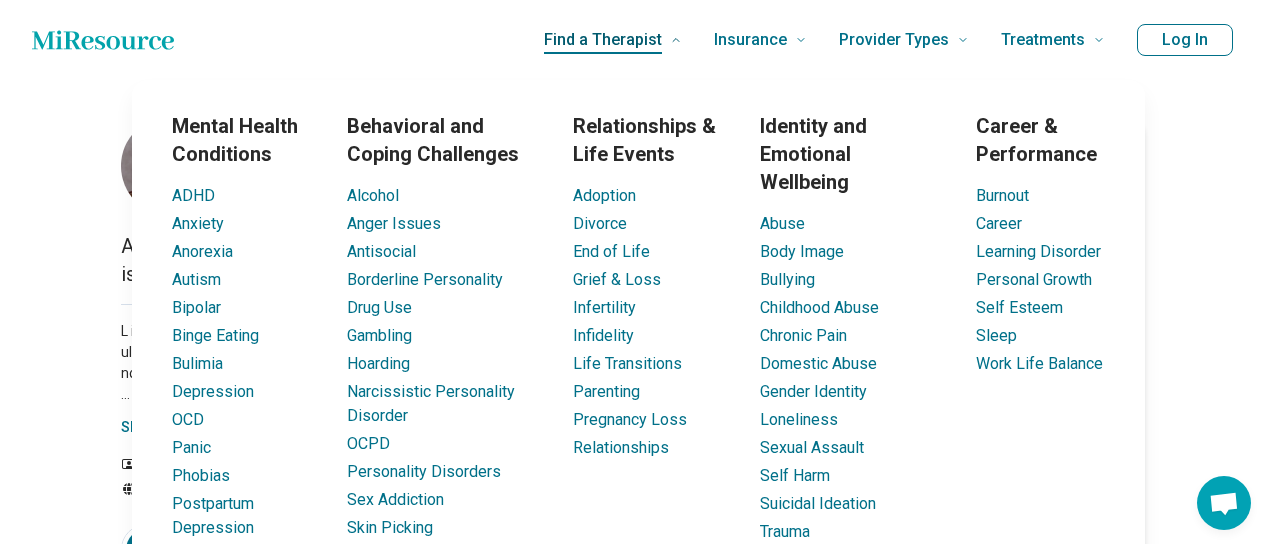 scroll, scrollTop: 40, scrollLeft: 0, axis: vertical 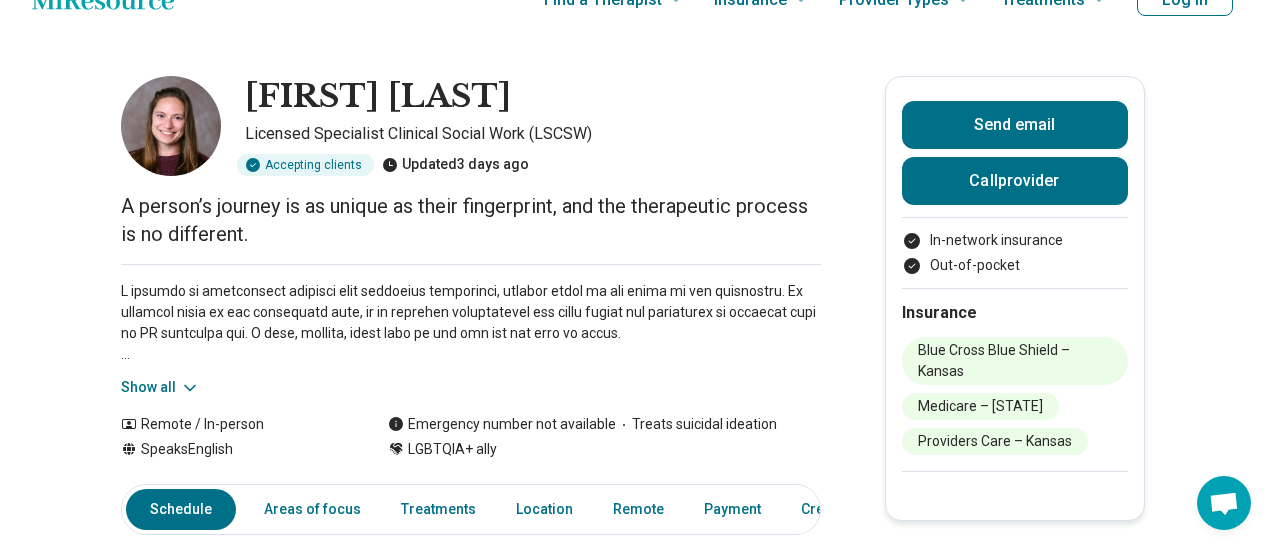 click on "Show all" at bounding box center (160, 387) 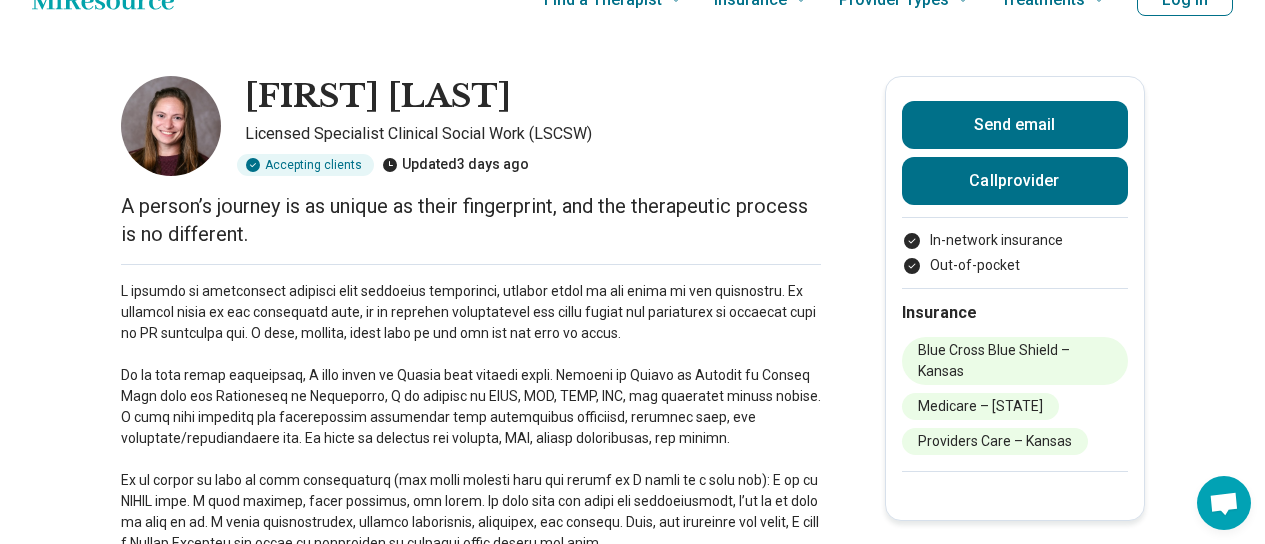 type 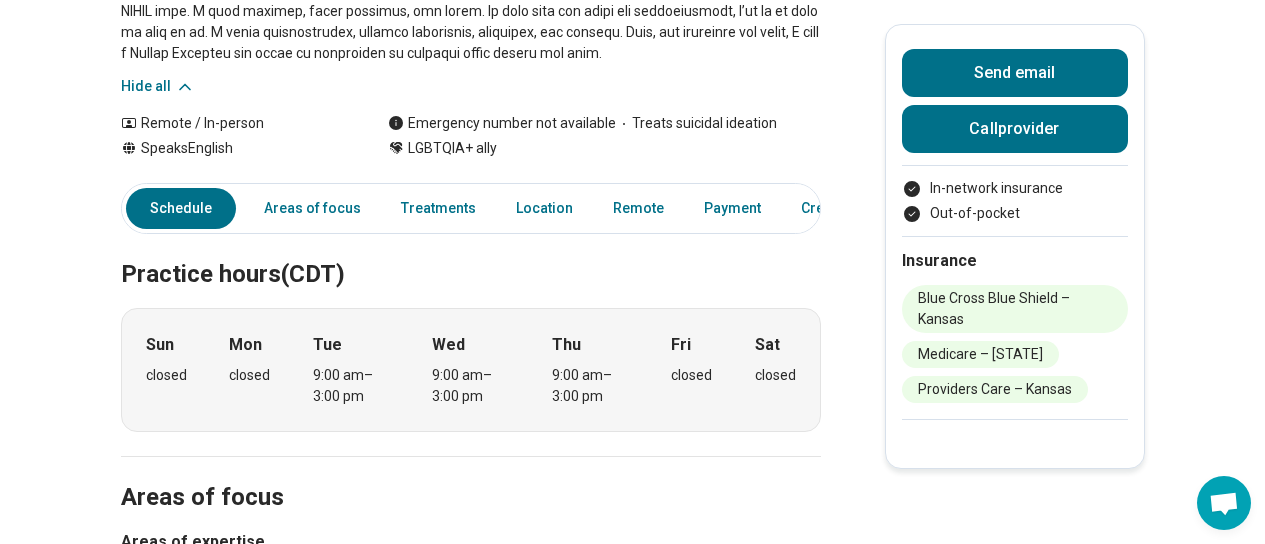 scroll, scrollTop: 640, scrollLeft: 0, axis: vertical 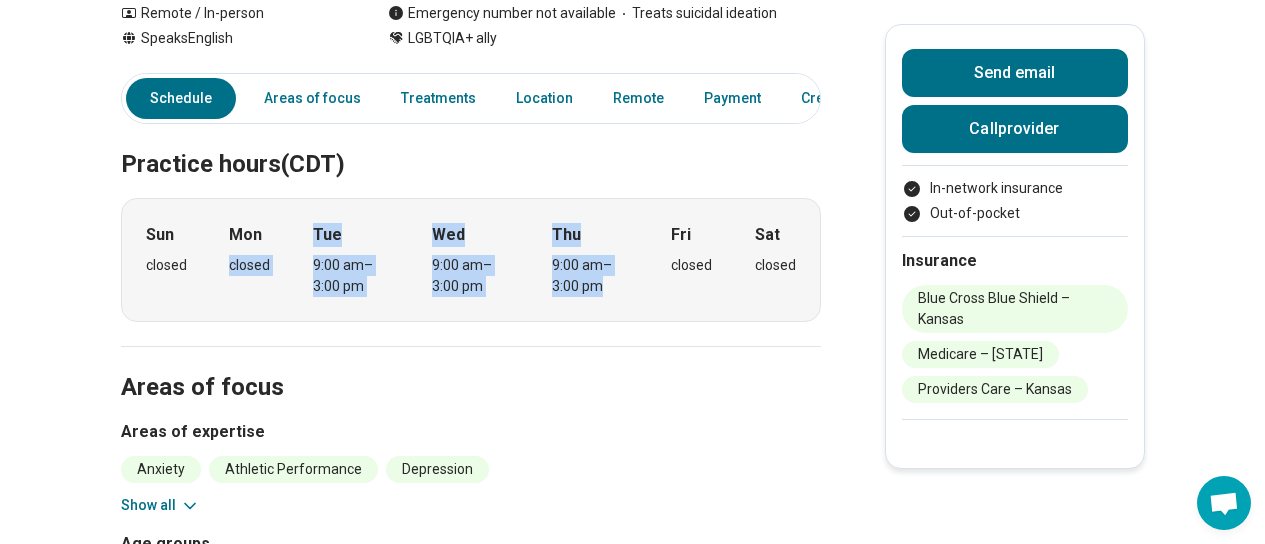 drag, startPoint x: 619, startPoint y: 297, endPoint x: 290, endPoint y: 203, distance: 342.16516 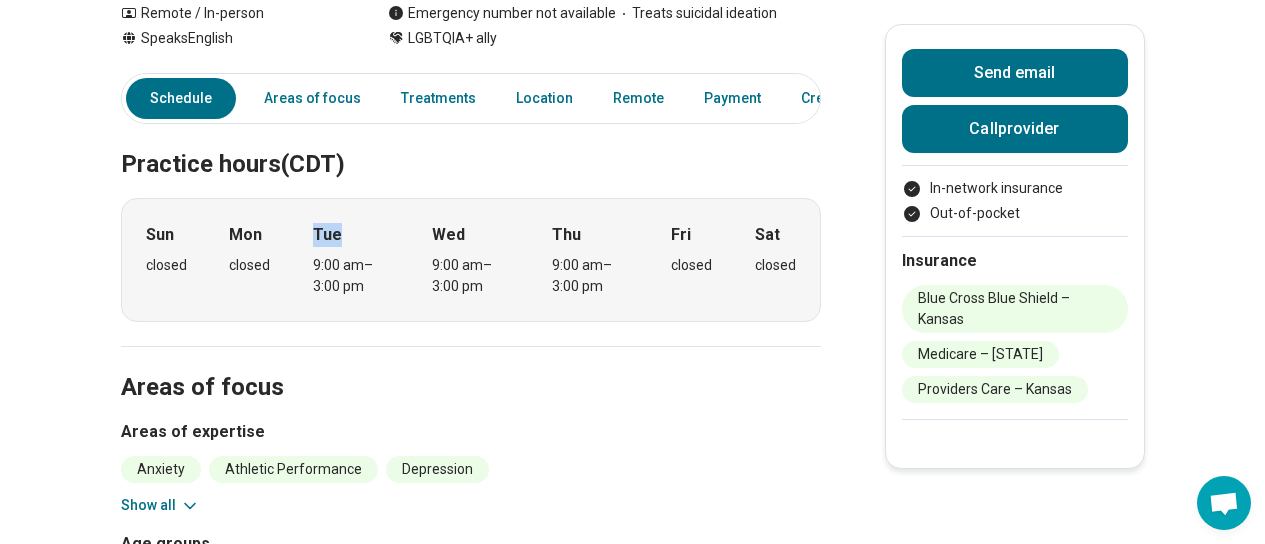 click on "Sun closed Mon closed Tue 9:00 am  –   3:00 pm Wed 9:00 am  –   3:00 pm Thu 9:00 am  –   3:00 pm Fri closed Sat closed" at bounding box center (471, 260) 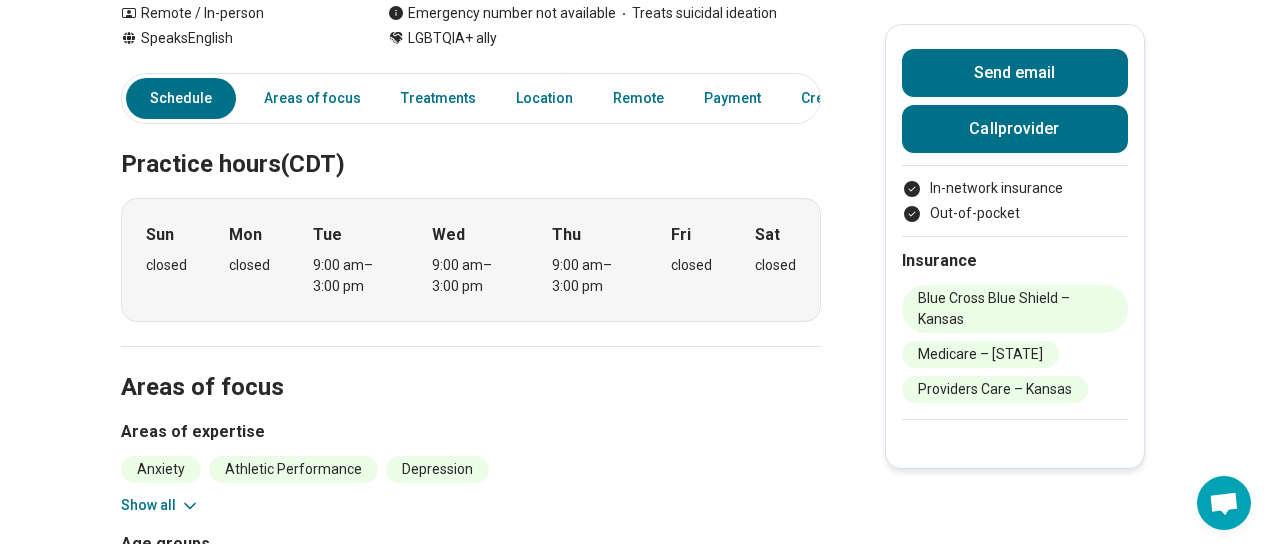 click on "Sun closed Mon closed Tue 9:00 am  –   3:00 pm Wed 9:00 am  –   3:00 pm Thu 9:00 am  –   3:00 pm Fri closed Sat closed" at bounding box center [471, 260] 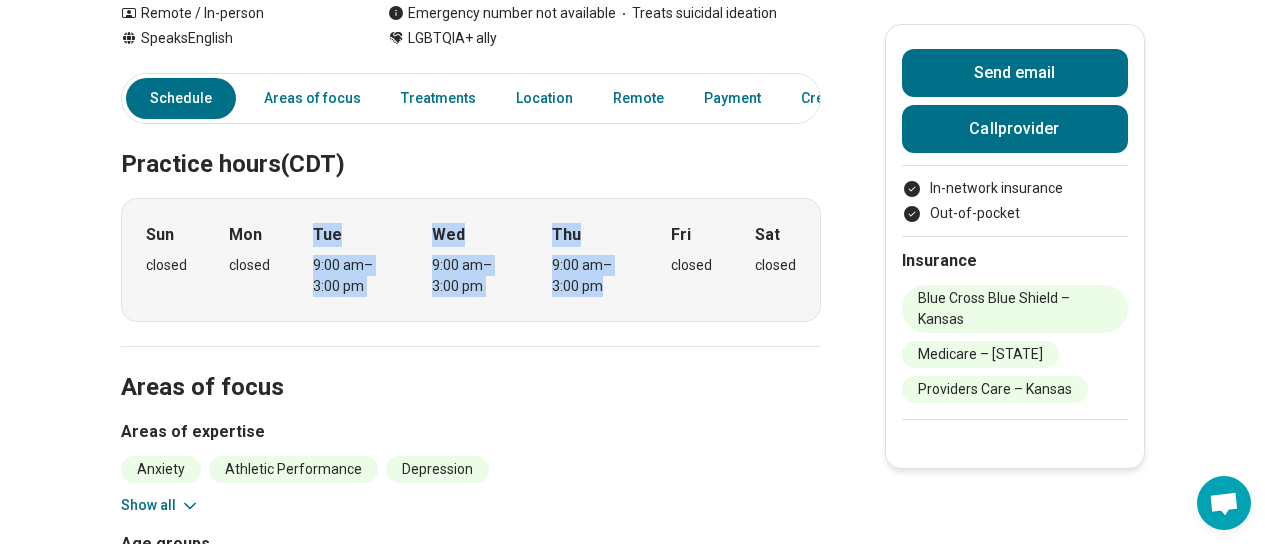 drag, startPoint x: 321, startPoint y: 235, endPoint x: 614, endPoint y: 286, distance: 297.40546 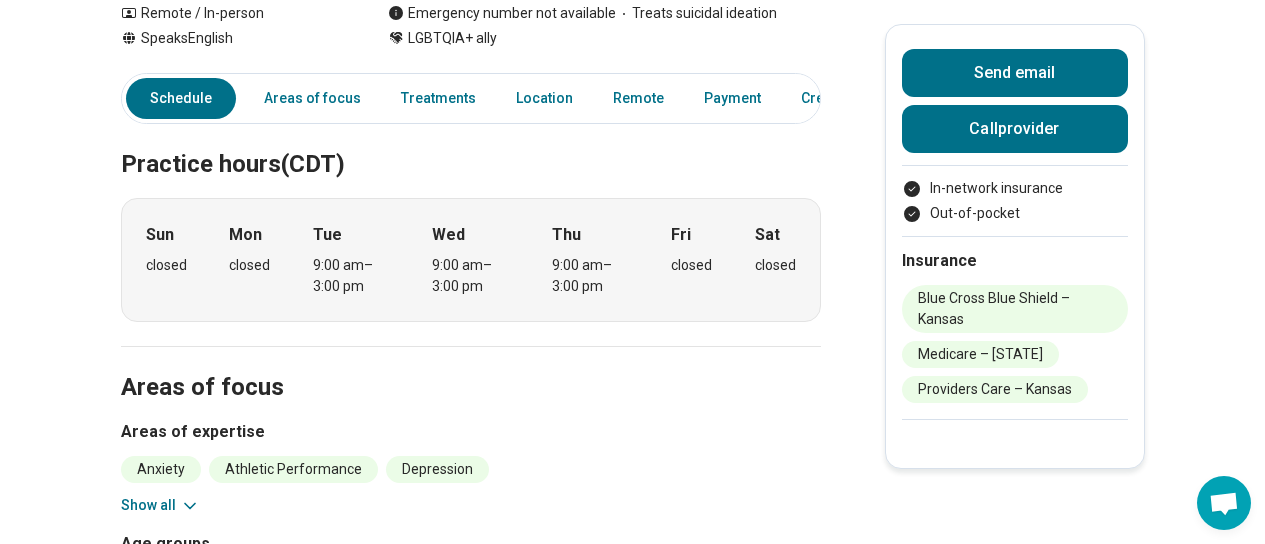 click on "Sun closed Mon closed Tue 9:00 am  –   3:00 pm Wed 9:00 am  –   3:00 pm Thu 9:00 am  –   3:00 pm Fri closed Sat closed" at bounding box center (471, 260) 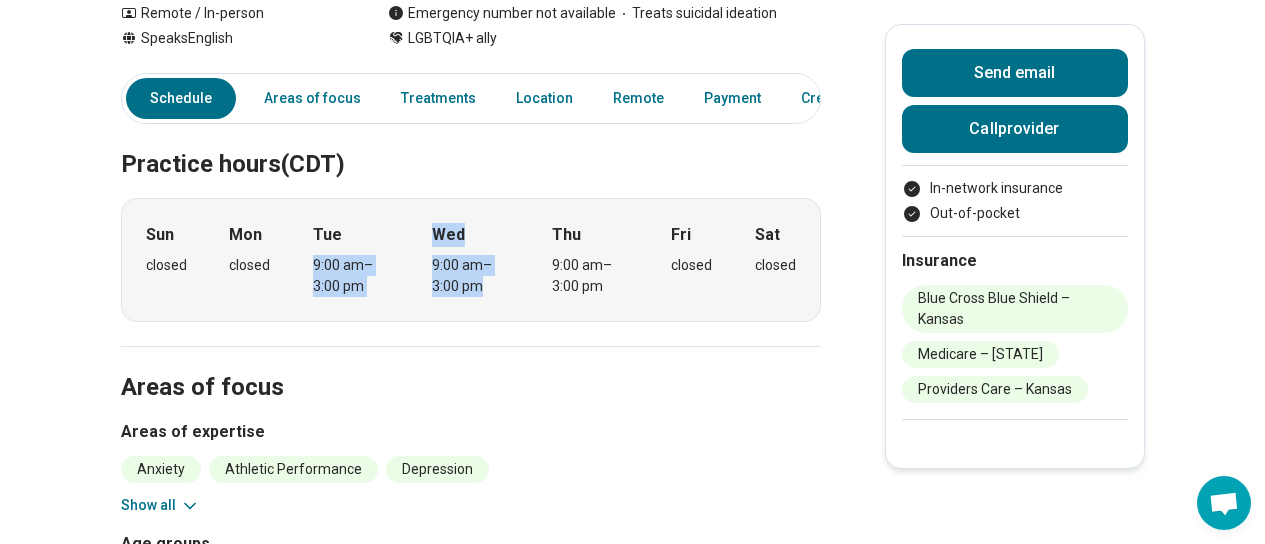 drag, startPoint x: 408, startPoint y: 246, endPoint x: 533, endPoint y: 277, distance: 128.78665 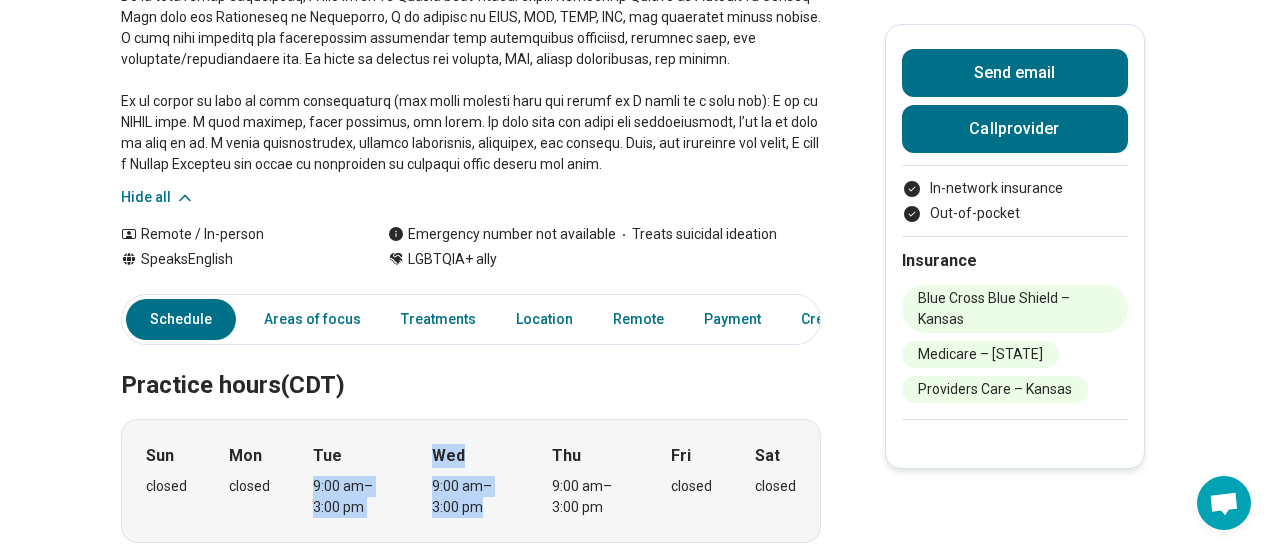 scroll, scrollTop: 440, scrollLeft: 0, axis: vertical 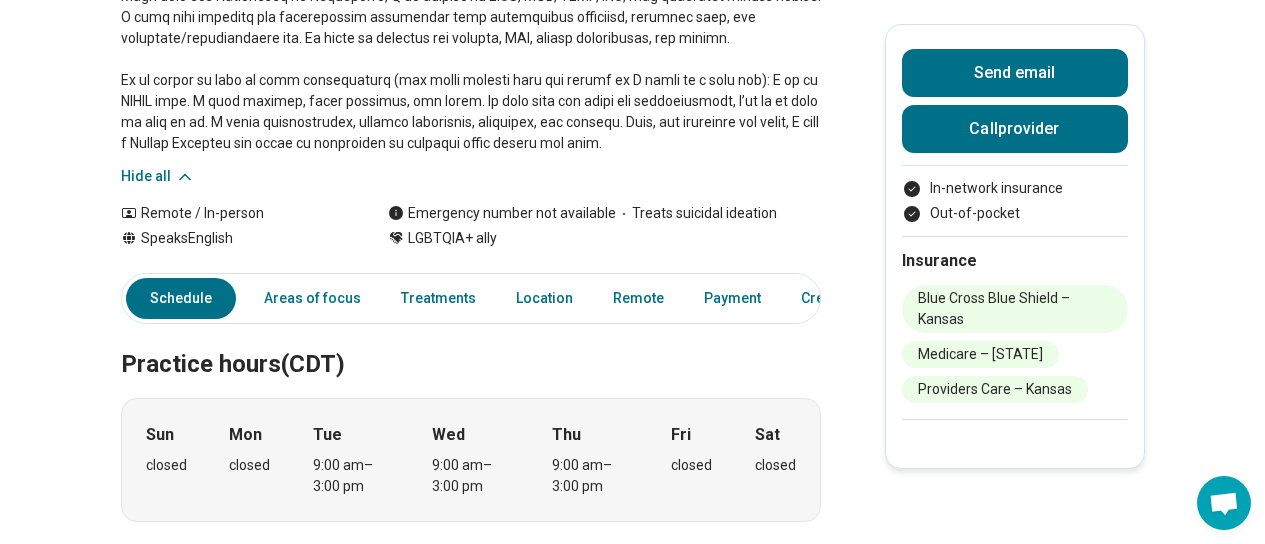 click on "Sun closed Mon closed Tue 9:00 am  –   3:00 pm Wed 9:00 am  –   3:00 pm Thu 9:00 am  –   3:00 pm Fri closed Sat closed" at bounding box center (471, 460) 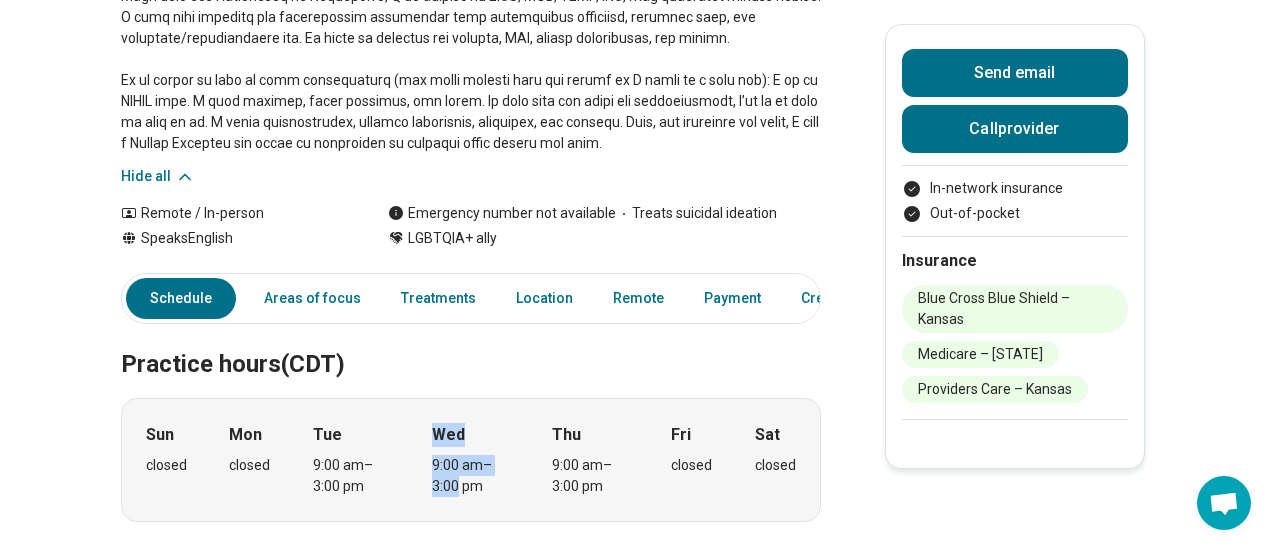 drag, startPoint x: 409, startPoint y: 476, endPoint x: 466, endPoint y: 478, distance: 57.035076 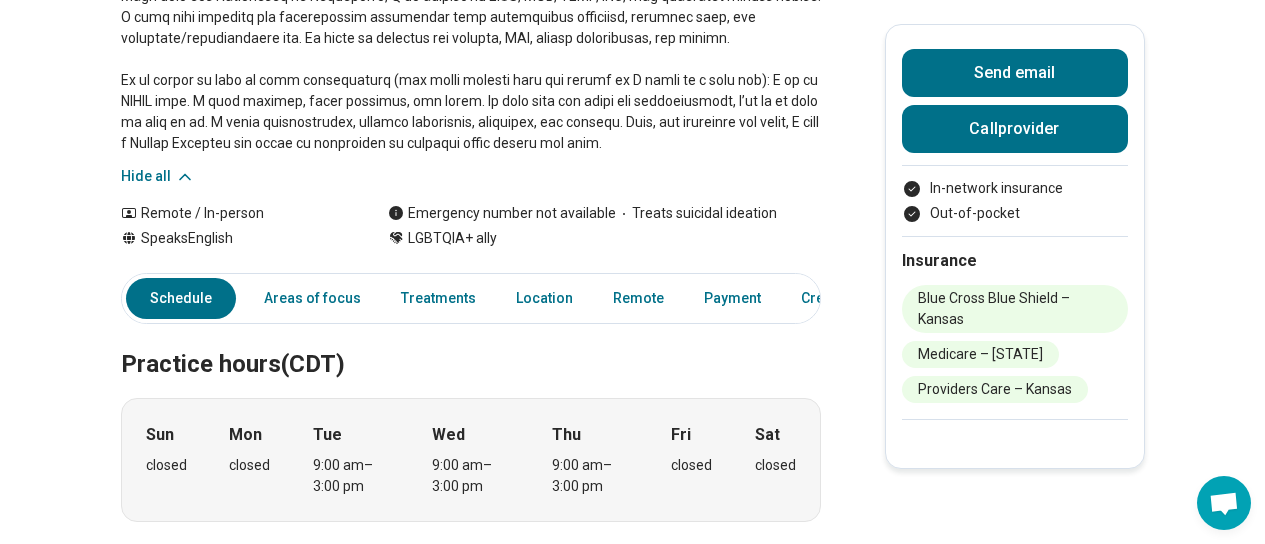 click on "Thu 9:00 am  –   3:00 pm" at bounding box center [590, 460] 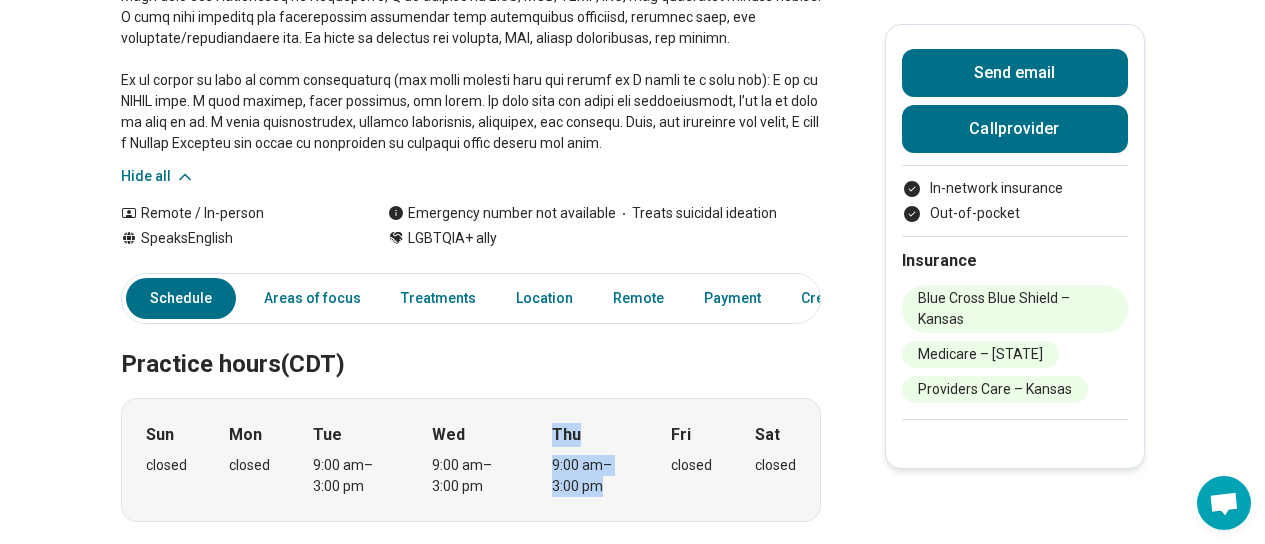 drag, startPoint x: 552, startPoint y: 431, endPoint x: 627, endPoint y: 491, distance: 96.04687 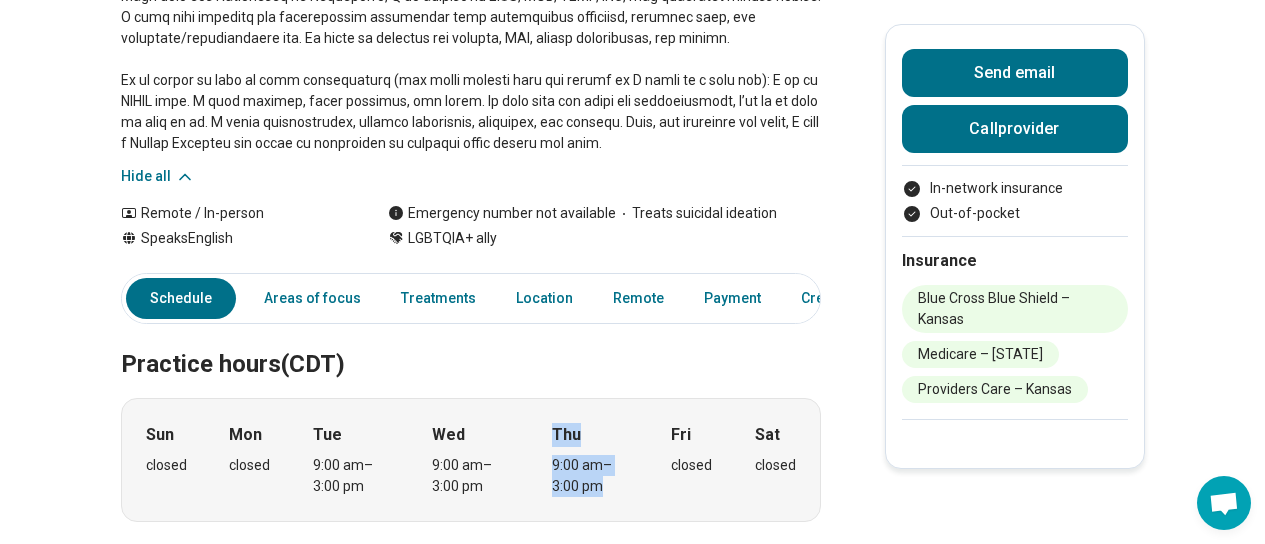 click on "Thu" at bounding box center (566, 435) 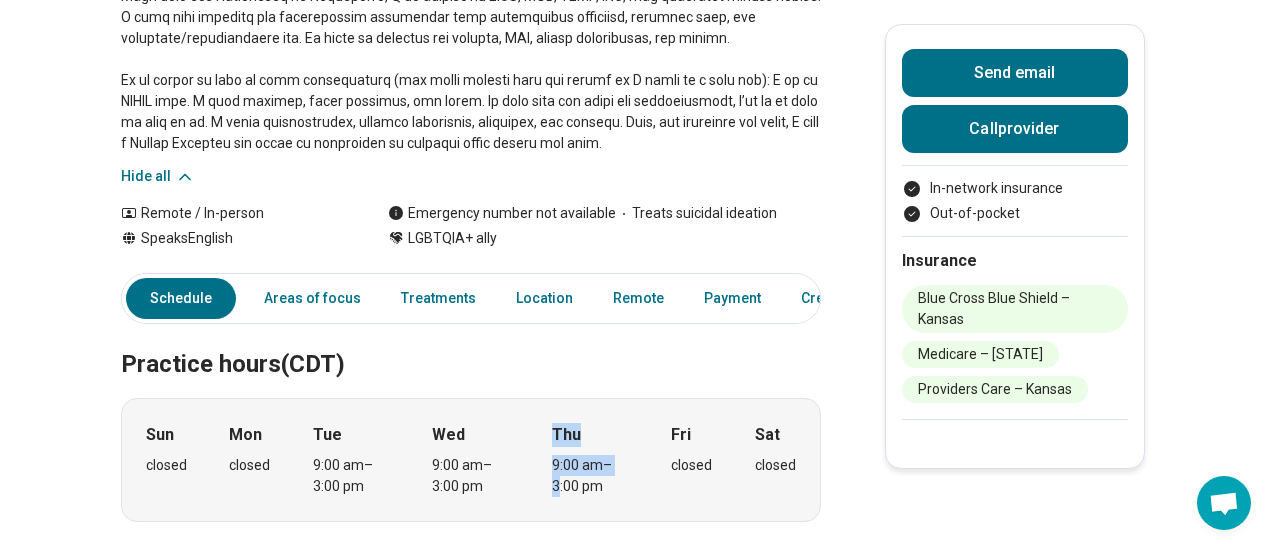 drag, startPoint x: 555, startPoint y: 435, endPoint x: 565, endPoint y: 496, distance: 61.81424 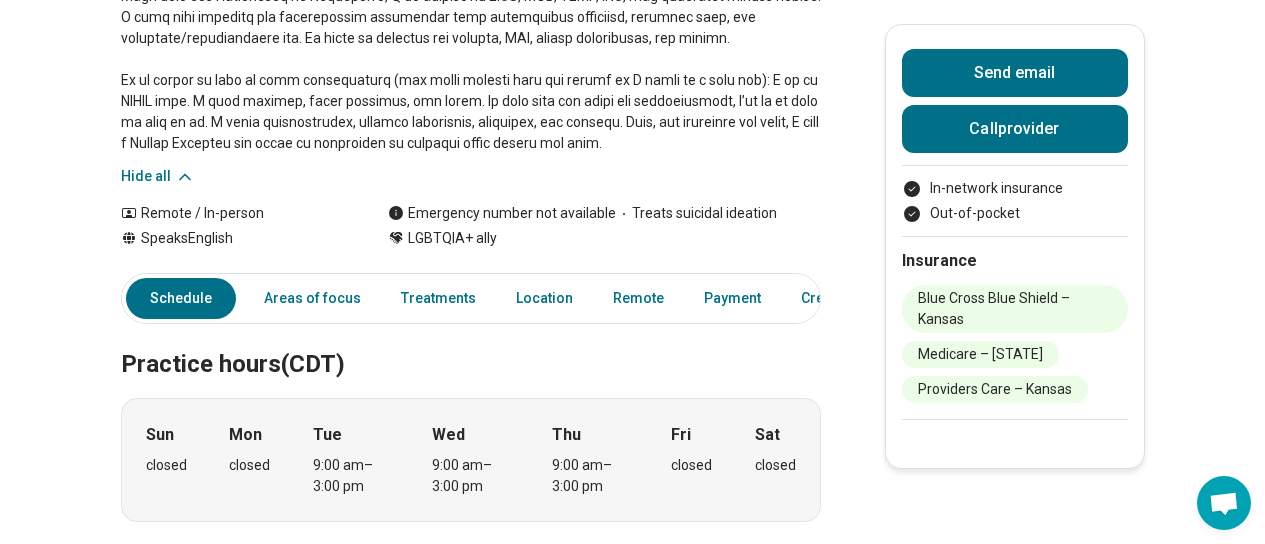 click at bounding box center [471, 17] 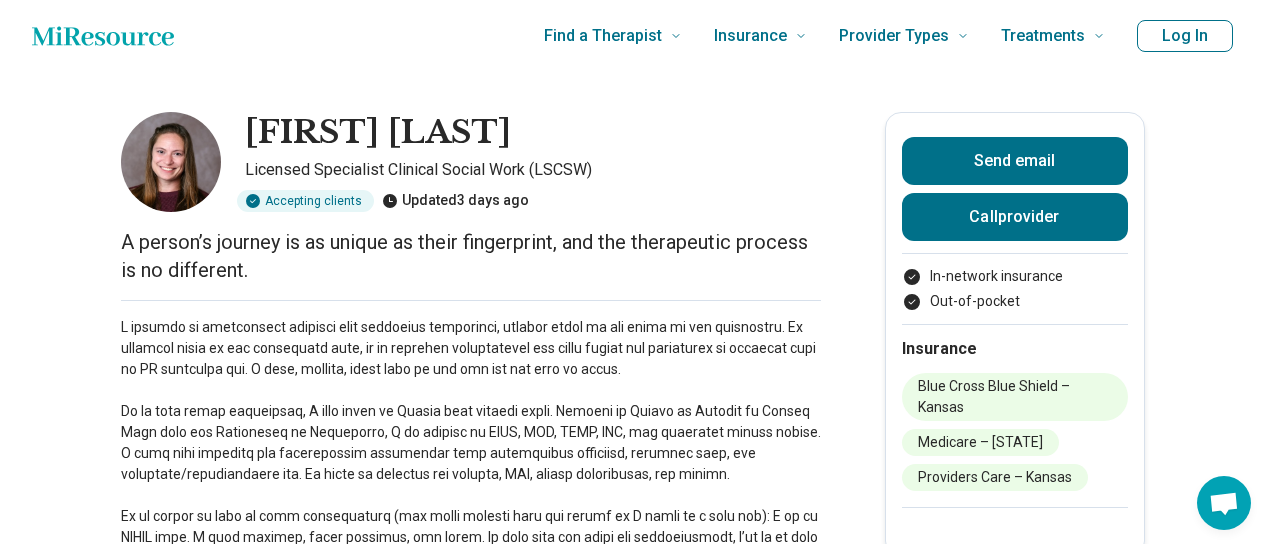 scroll, scrollTop: 0, scrollLeft: 0, axis: both 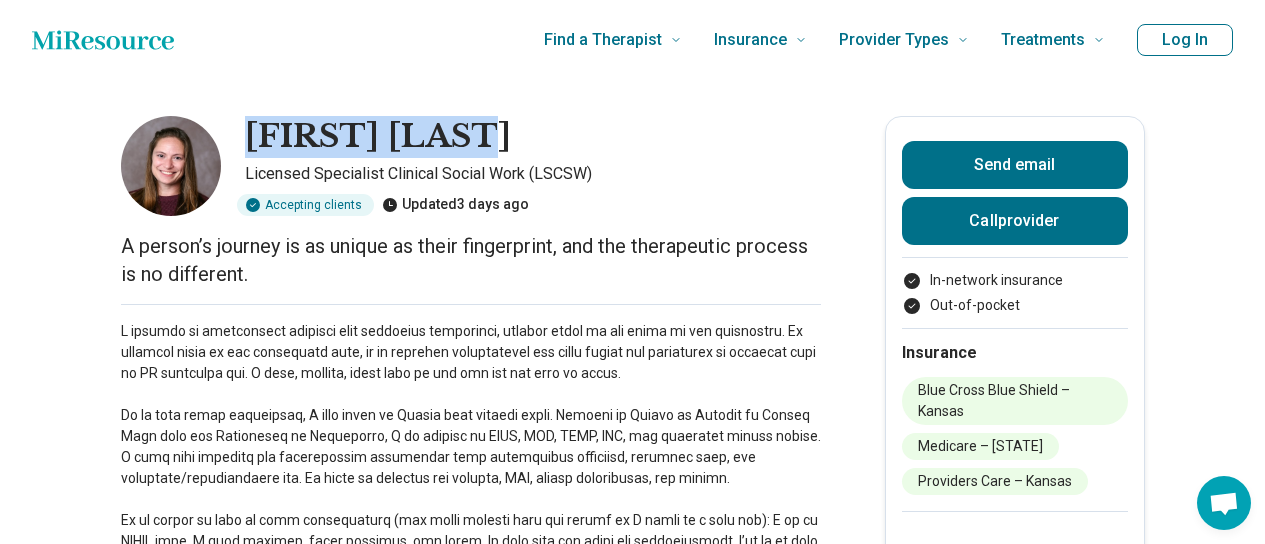drag, startPoint x: 503, startPoint y: 142, endPoint x: 257, endPoint y: 132, distance: 246.20317 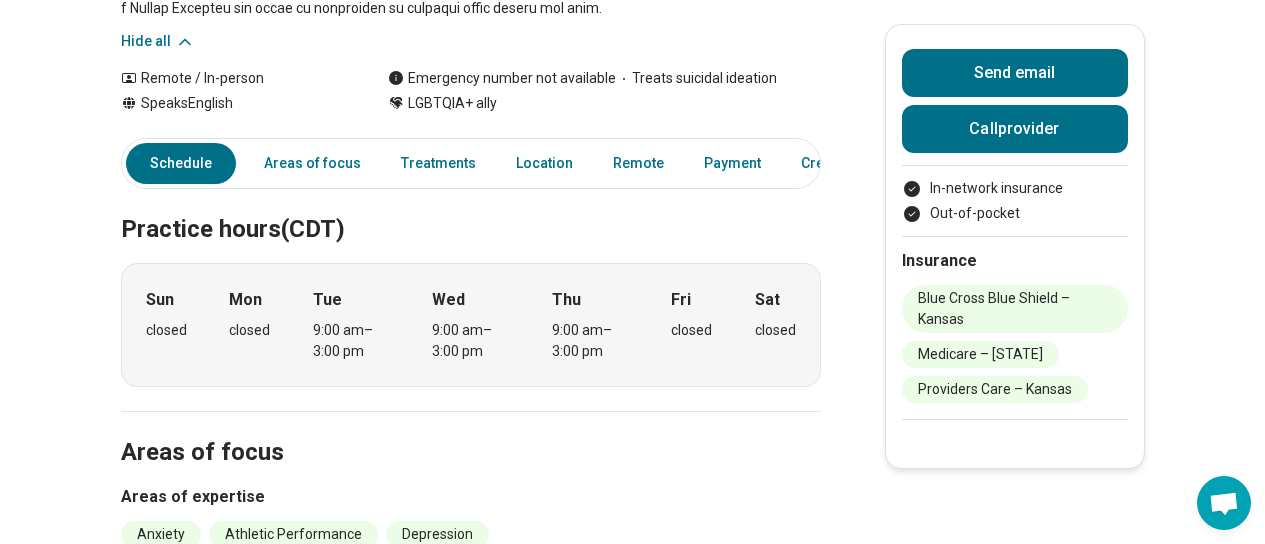 scroll, scrollTop: 596, scrollLeft: 0, axis: vertical 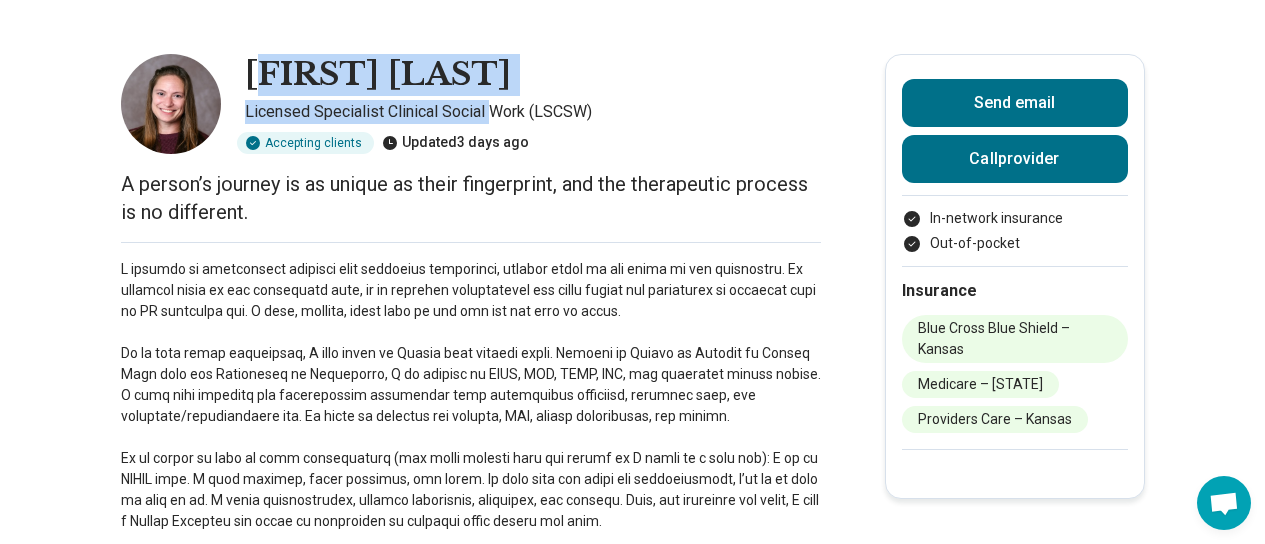 drag, startPoint x: 272, startPoint y: 80, endPoint x: 498, endPoint y: 122, distance: 229.86952 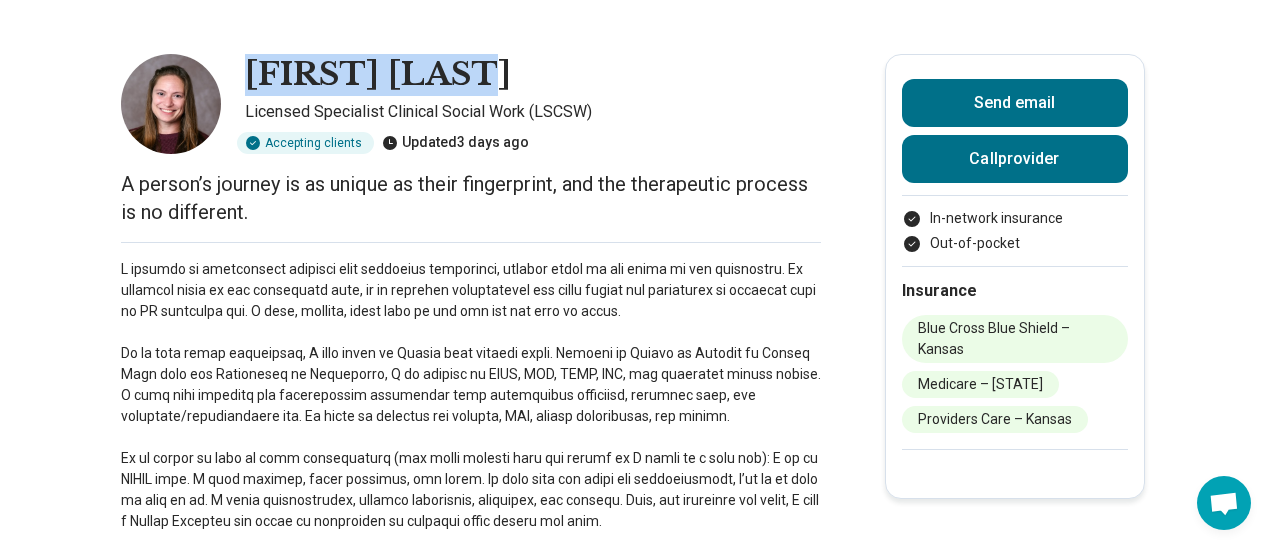 drag, startPoint x: 501, startPoint y: 81, endPoint x: 262, endPoint y: 35, distance: 243.38652 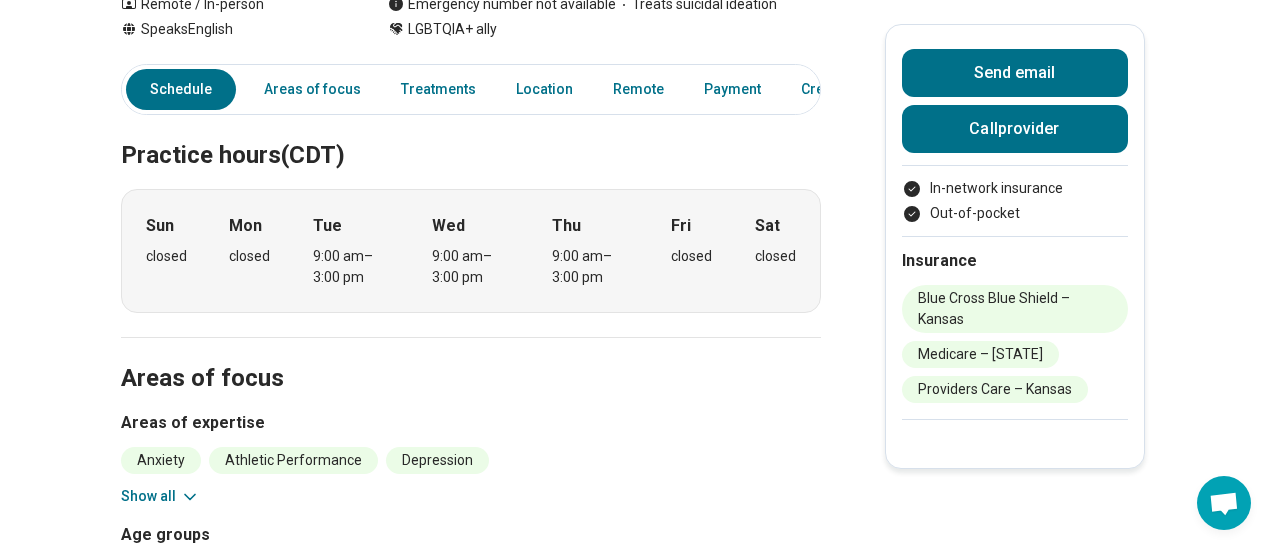 scroll, scrollTop: 680, scrollLeft: 0, axis: vertical 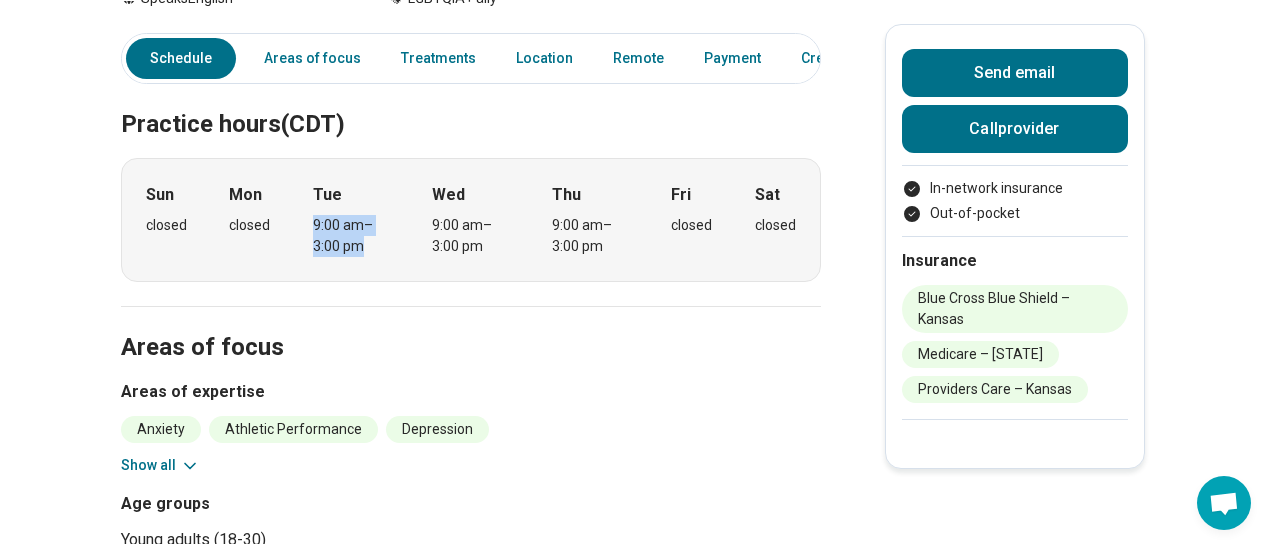 drag, startPoint x: 310, startPoint y: 233, endPoint x: 413, endPoint y: 273, distance: 110.49435 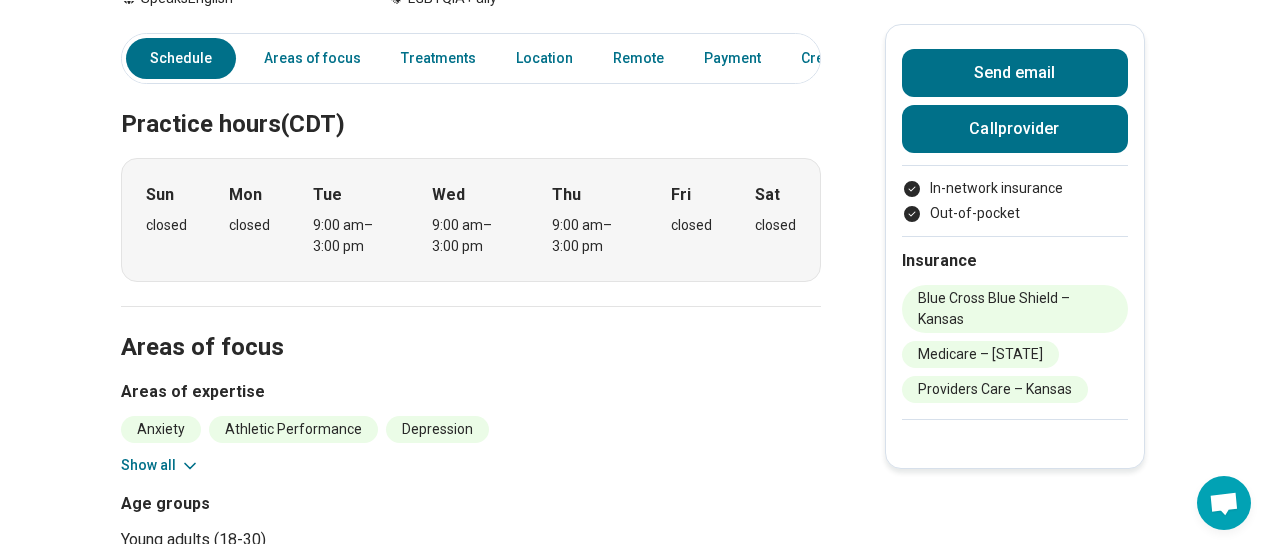 click on "Sun closed Mon closed Tue 9:00 am  –   3:00 pm Wed 9:00 am  –   3:00 pm Thu 9:00 am  –   3:00 pm Fri closed Sat closed" at bounding box center (471, 220) 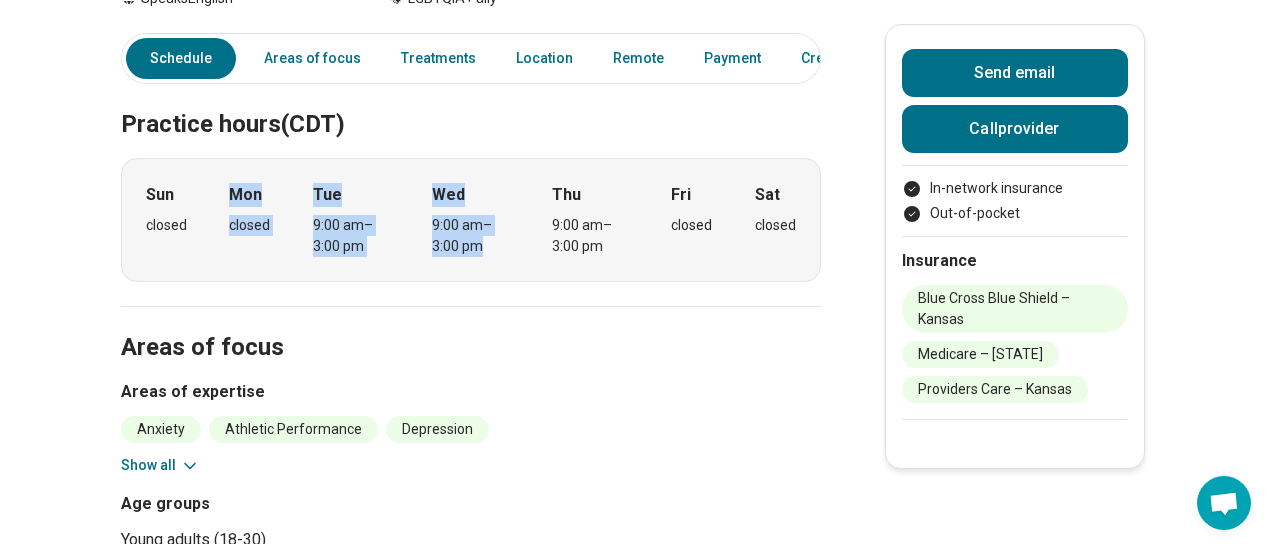 drag, startPoint x: 497, startPoint y: 238, endPoint x: 235, endPoint y: 183, distance: 267.71066 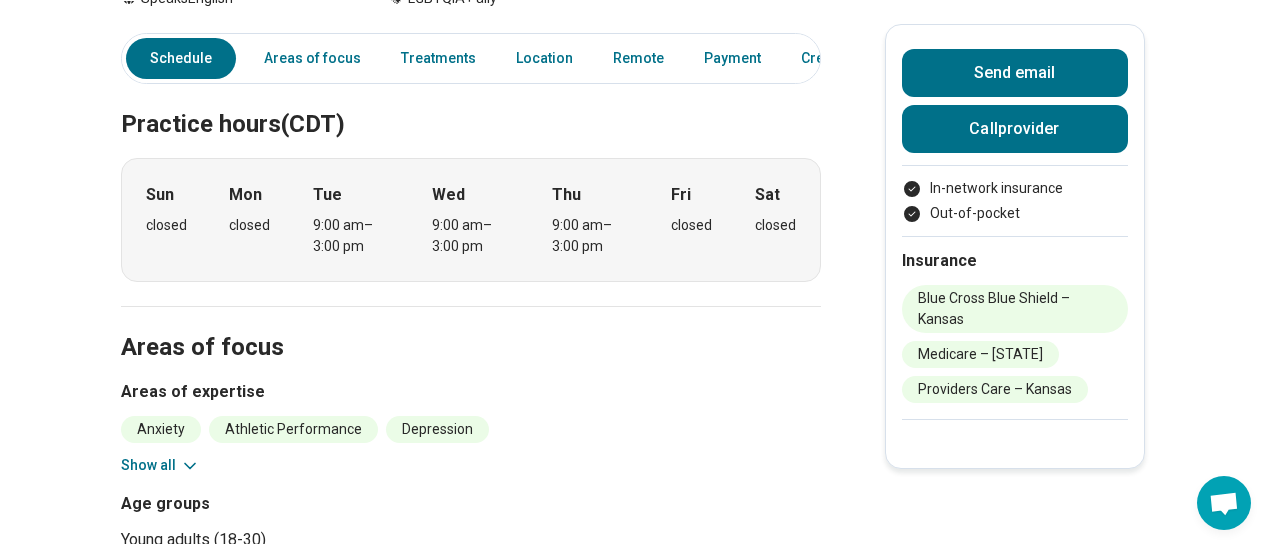 click on "9:00 am  –   3:00 pm" at bounding box center (590, 236) 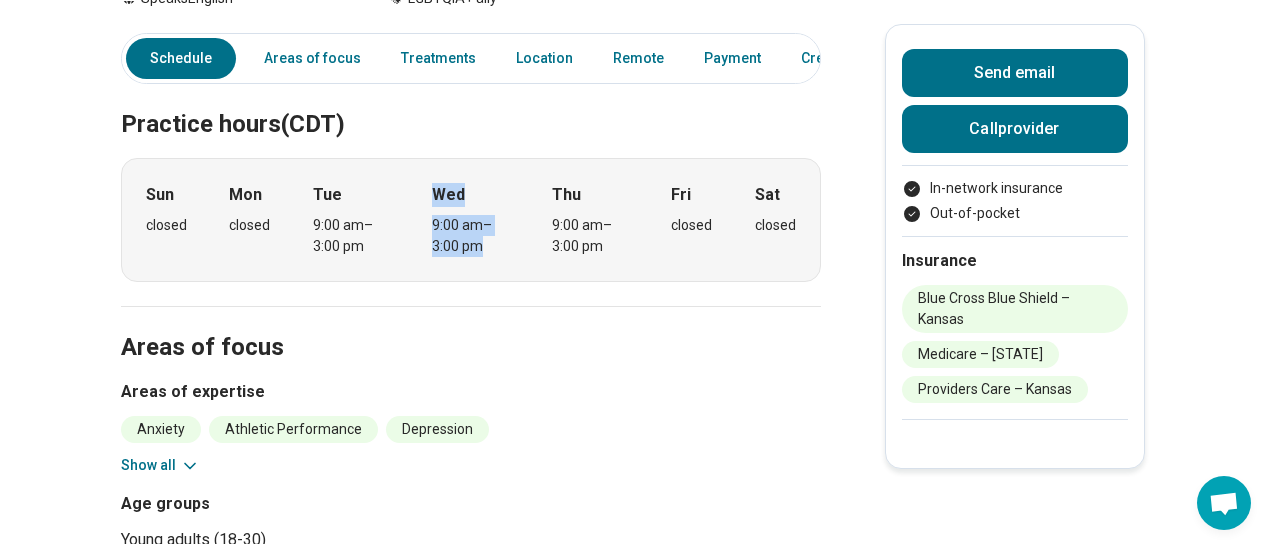 drag, startPoint x: 500, startPoint y: 246, endPoint x: 439, endPoint y: 193, distance: 80.80842 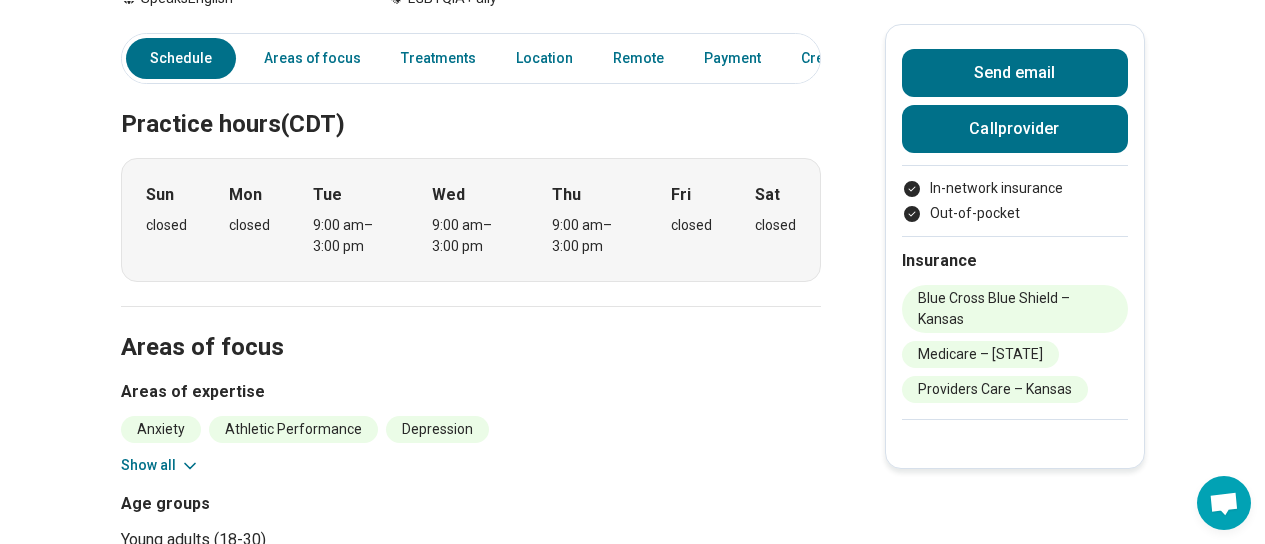 click on "9:00 am  –   3:00 pm" at bounding box center (590, 236) 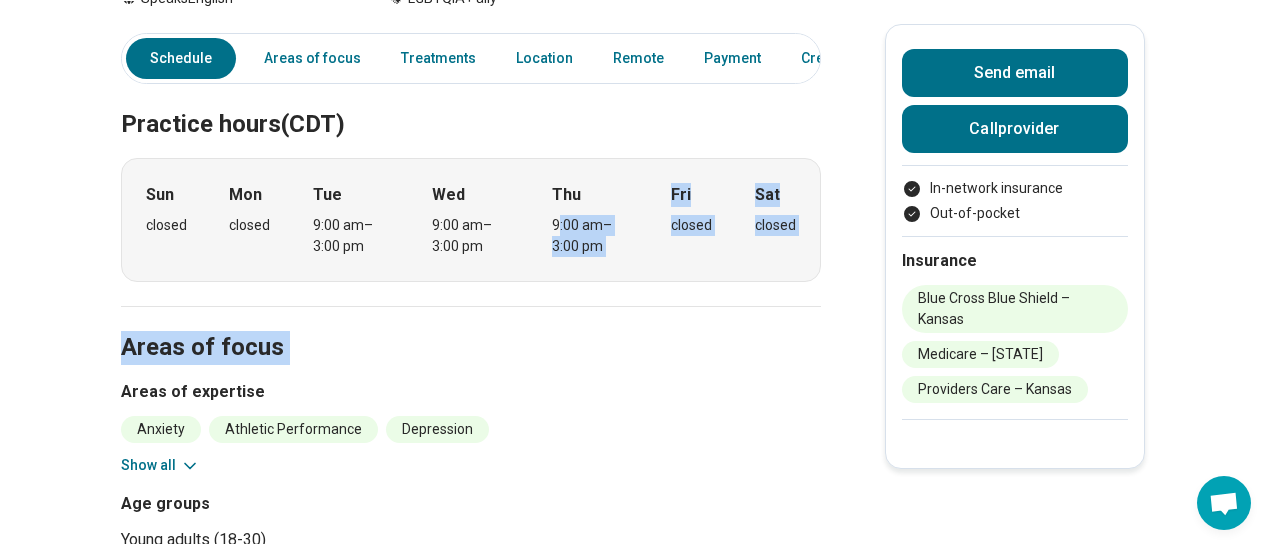 drag, startPoint x: 683, startPoint y: 297, endPoint x: 564, endPoint y: 225, distance: 139.0863 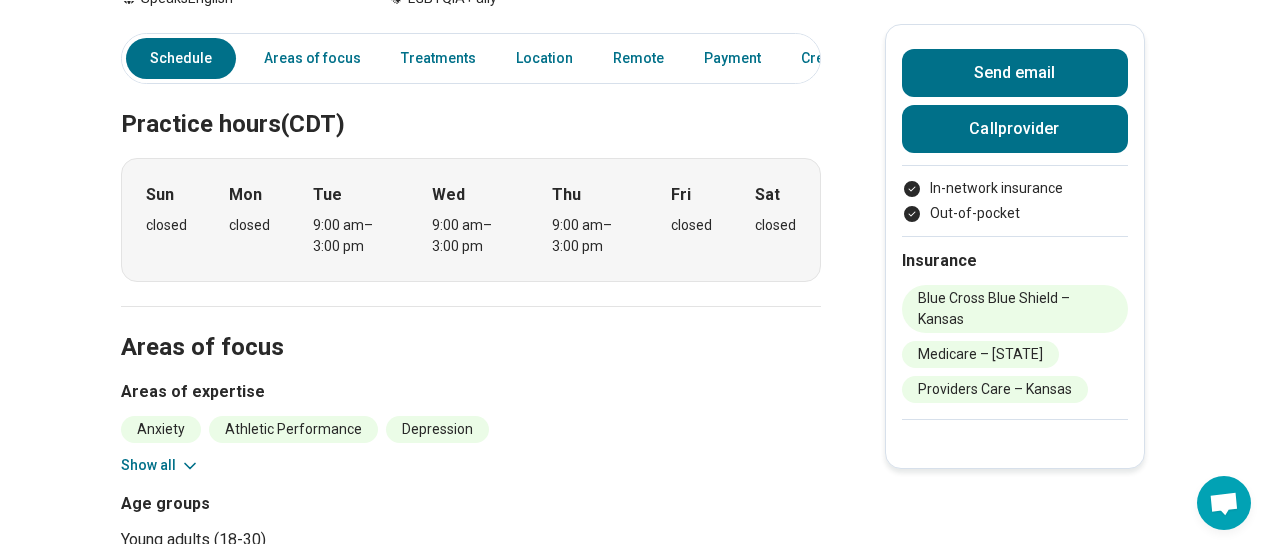 click on "Wed 9:00 am  –   3:00 pm" at bounding box center (470, 220) 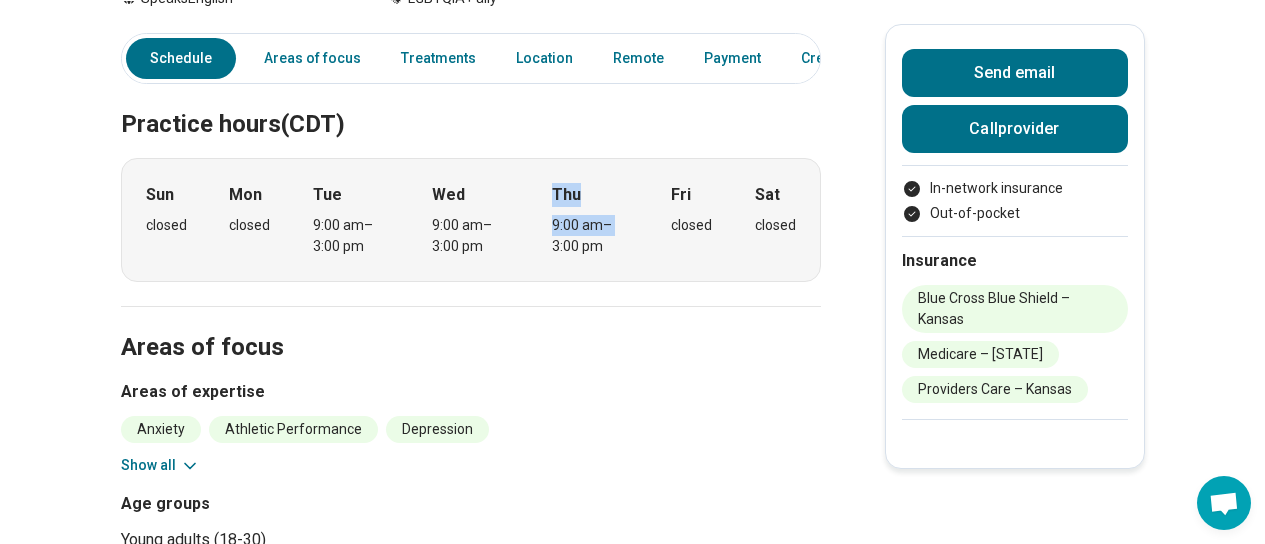 drag, startPoint x: 501, startPoint y: 239, endPoint x: 555, endPoint y: 262, distance: 58.694122 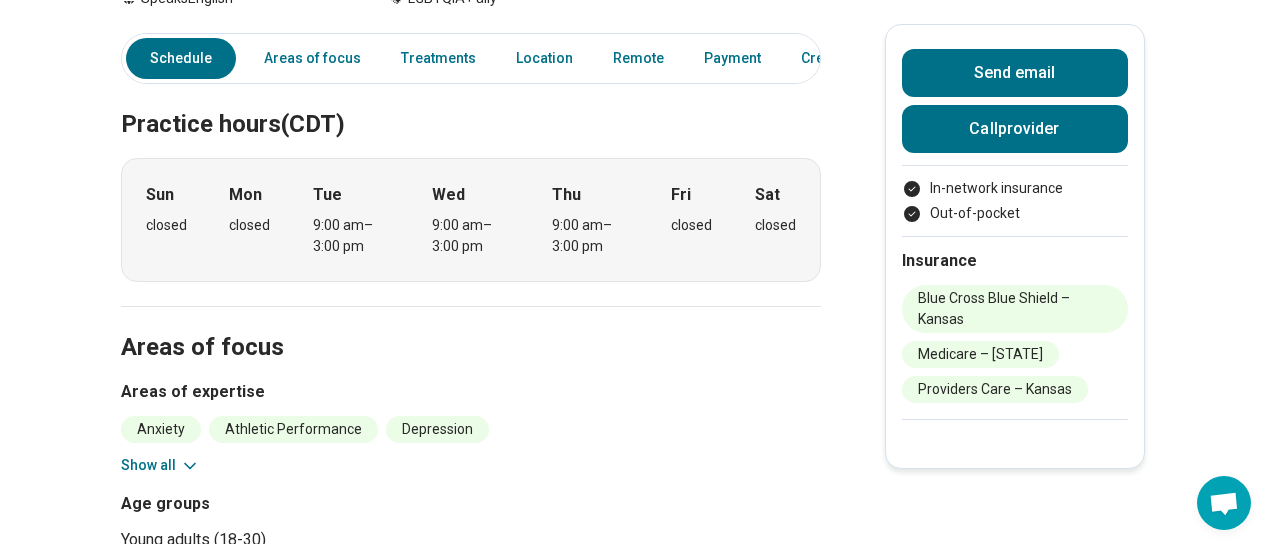 click on "Sun closed Mon closed Tue 9:00 am  –   3:00 pm Wed 9:00 am  –   3:00 pm Thu 9:00 am  –   3:00 pm Fri closed Sat closed" at bounding box center [471, 220] 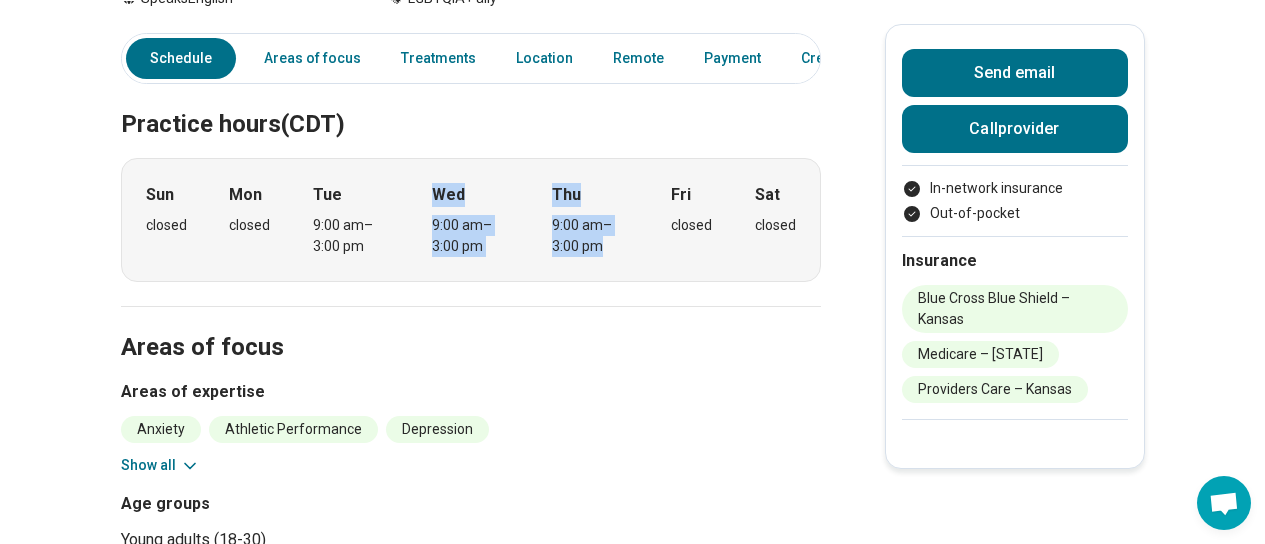 drag, startPoint x: 655, startPoint y: 244, endPoint x: 384, endPoint y: 163, distance: 282.84625 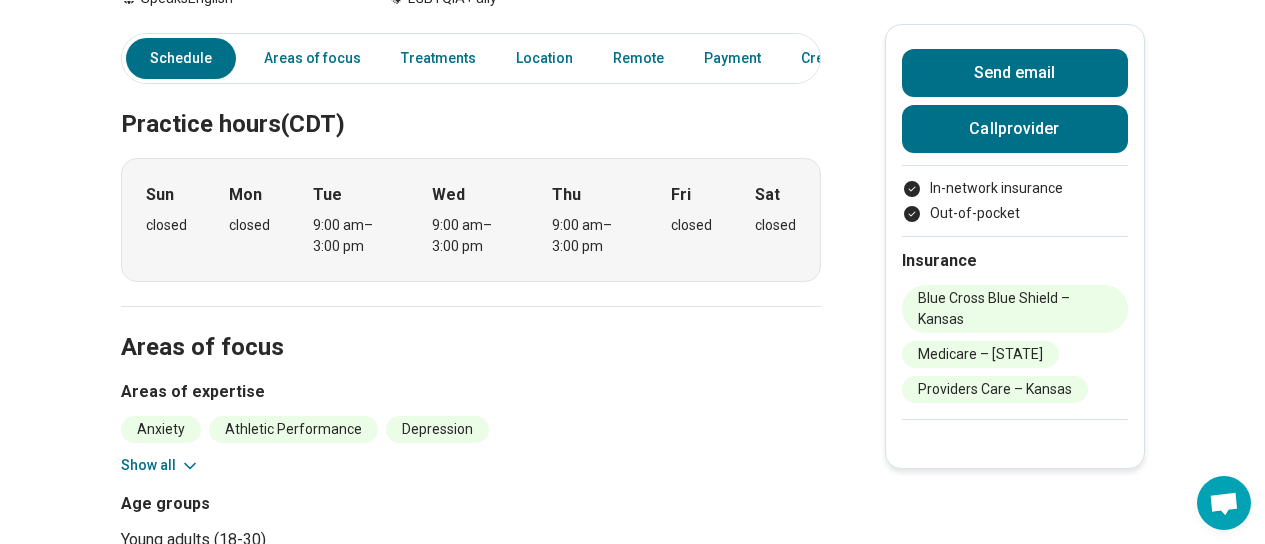 click on "Sun closed Mon closed Tue 9:00 am  –   3:00 pm Wed 9:00 am  –   3:00 pm Thu 9:00 am  –   3:00 pm Fri closed Sat closed" at bounding box center [471, 220] 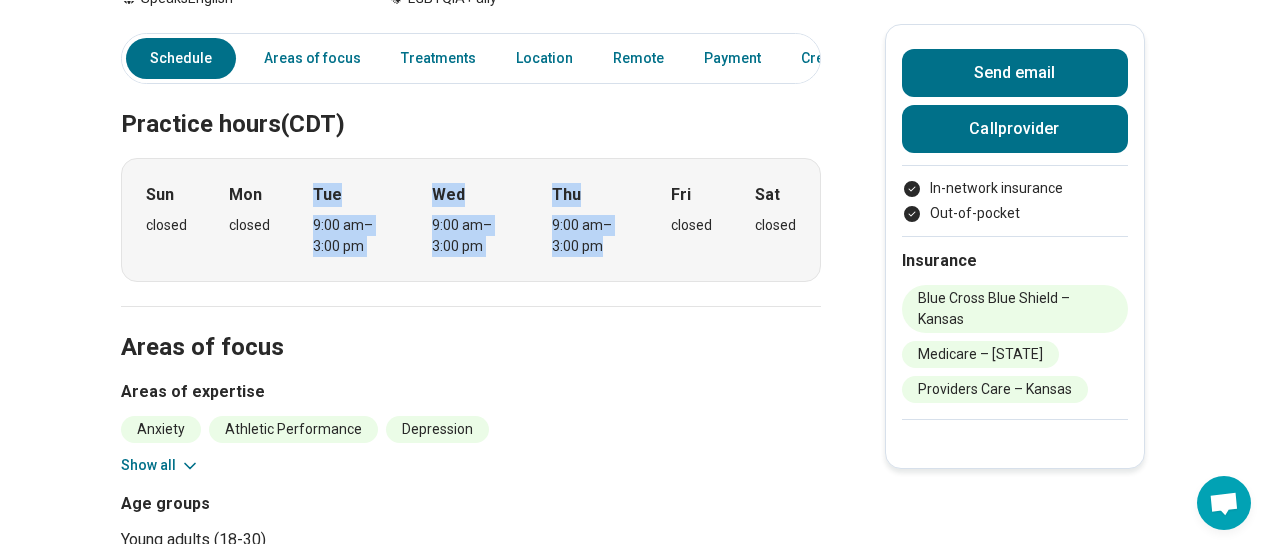 drag, startPoint x: 311, startPoint y: 197, endPoint x: 624, endPoint y: 279, distance: 323.563 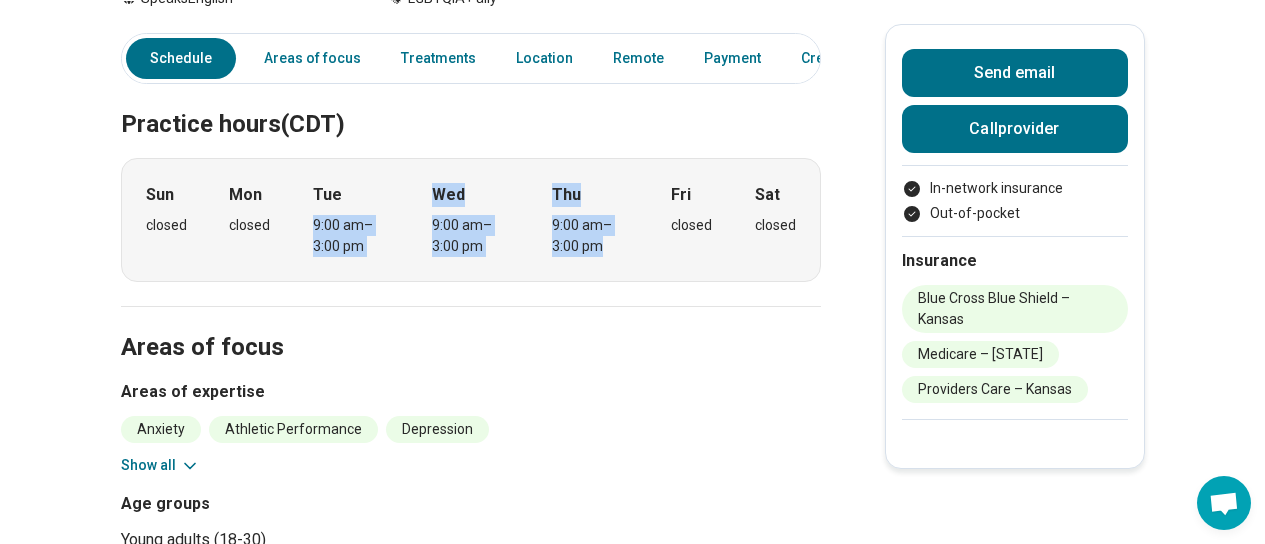 drag, startPoint x: 615, startPoint y: 251, endPoint x: 402, endPoint y: 216, distance: 215.85643 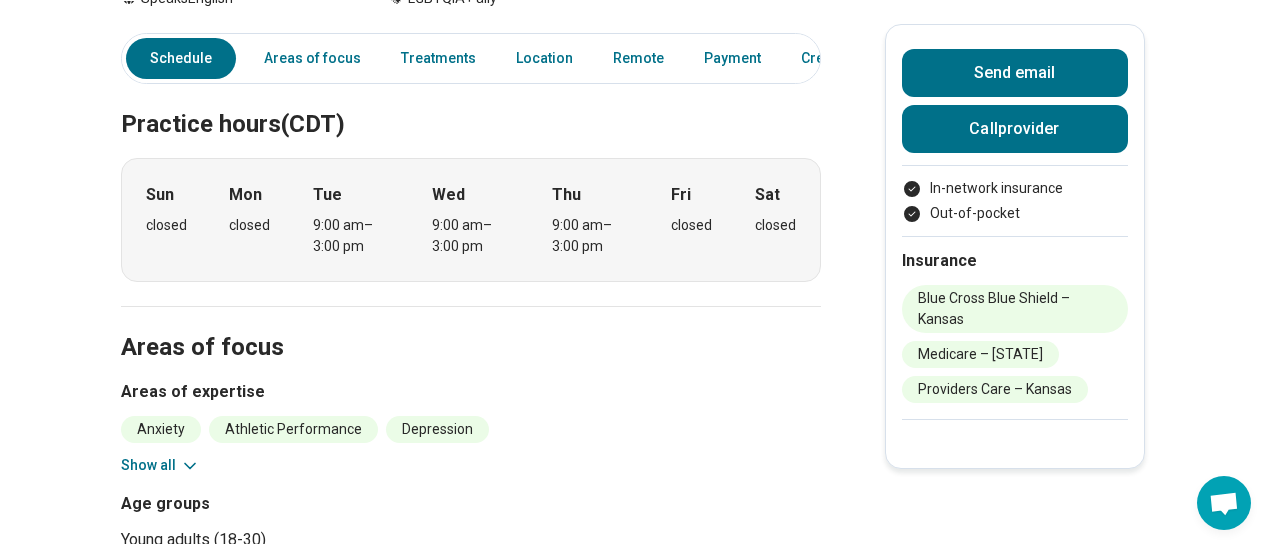 click on "Sun closed Mon closed Tue 9:00 am  –   3:00 pm Wed 9:00 am  –   3:00 pm Thu 9:00 am  –   3:00 pm Fri closed Sat closed" at bounding box center (471, 220) 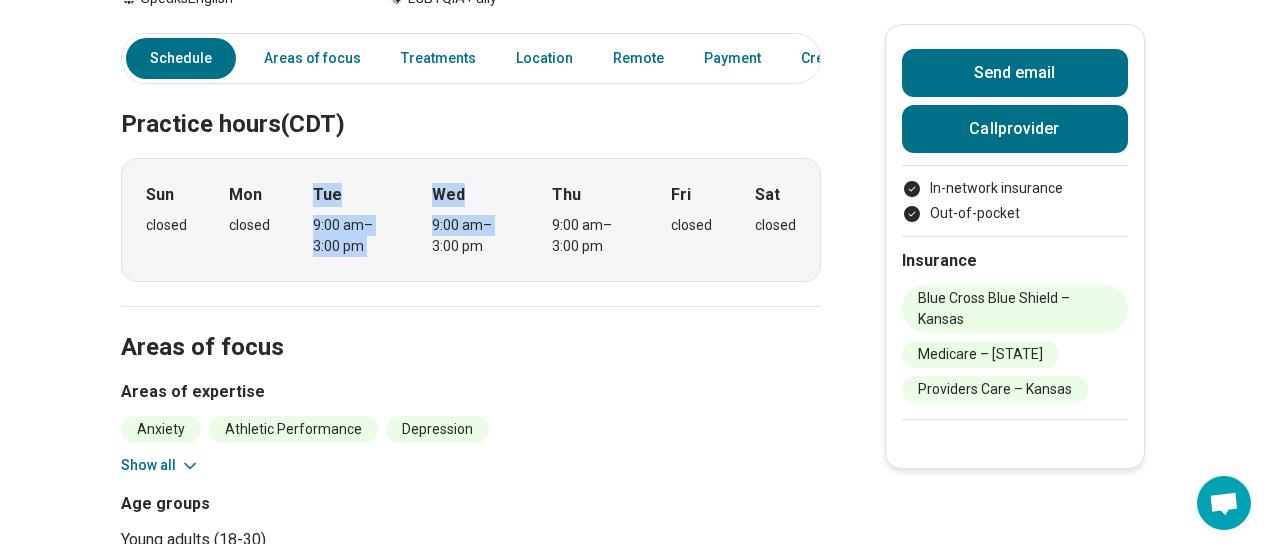 drag, startPoint x: 322, startPoint y: 196, endPoint x: 427, endPoint y: 256, distance: 120.93387 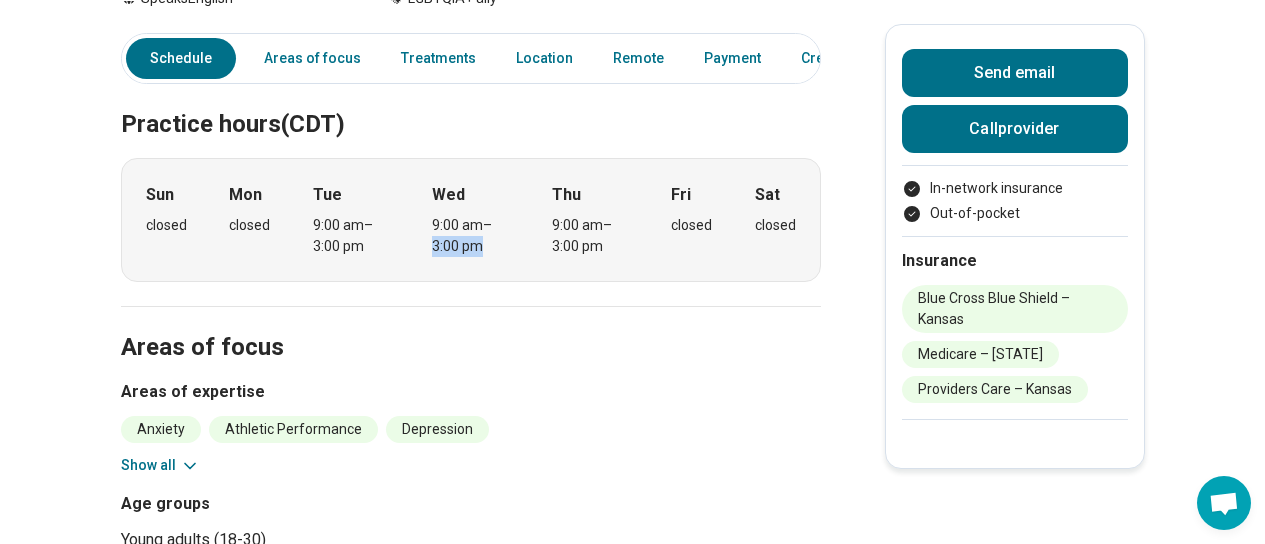 drag, startPoint x: 427, startPoint y: 256, endPoint x: 508, endPoint y: 243, distance: 82.036575 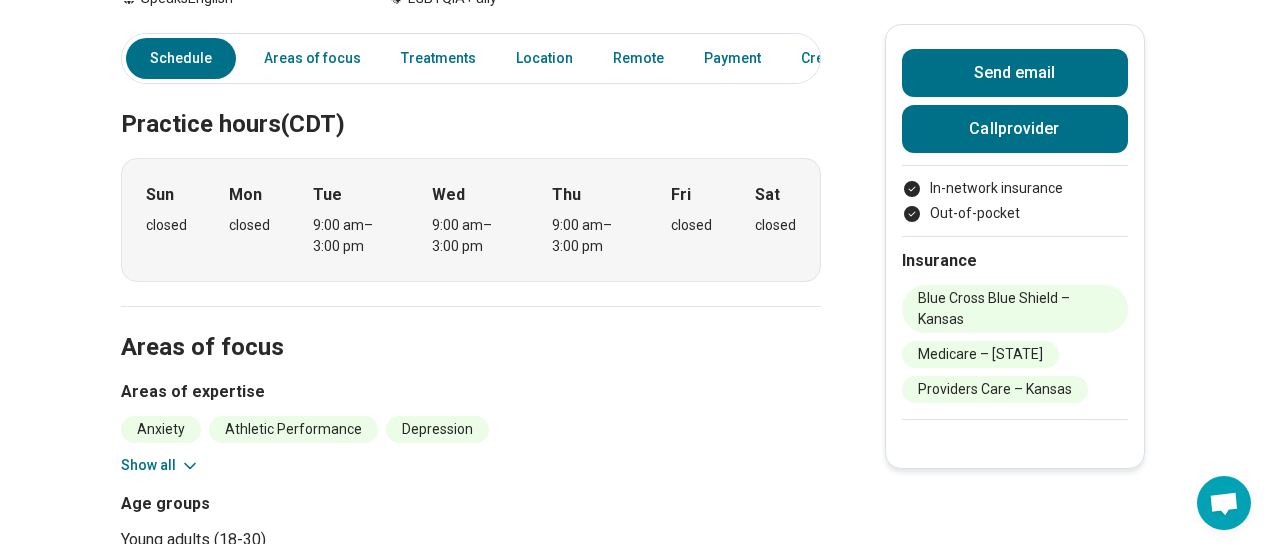 click on "9:00 am  –   3:00 pm" at bounding box center (590, 236) 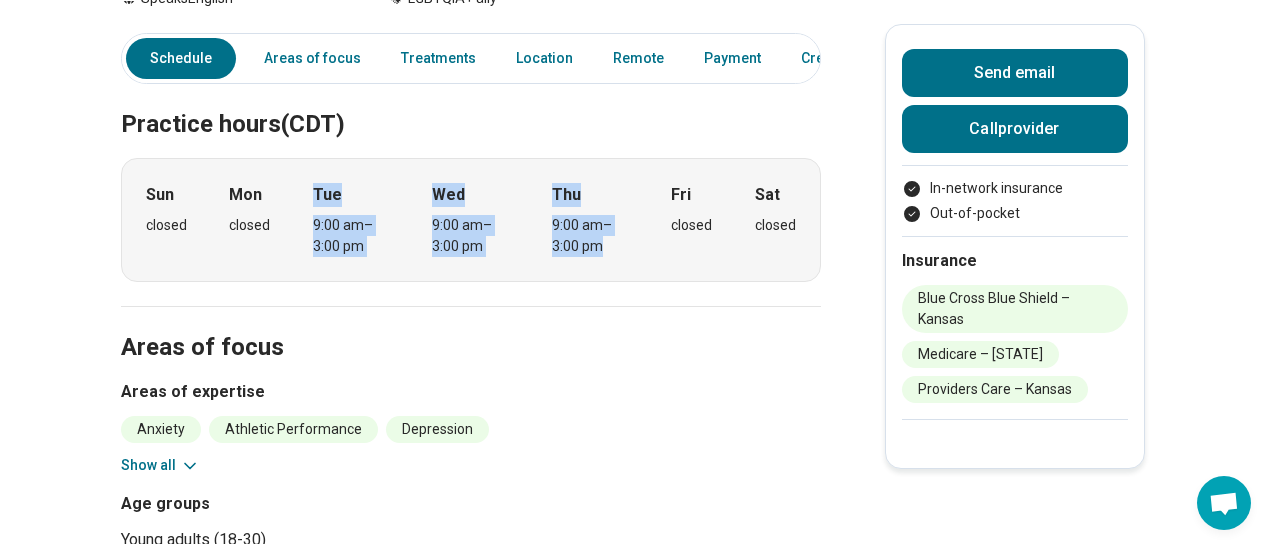 drag, startPoint x: 621, startPoint y: 246, endPoint x: 328, endPoint y: 190, distance: 298.30353 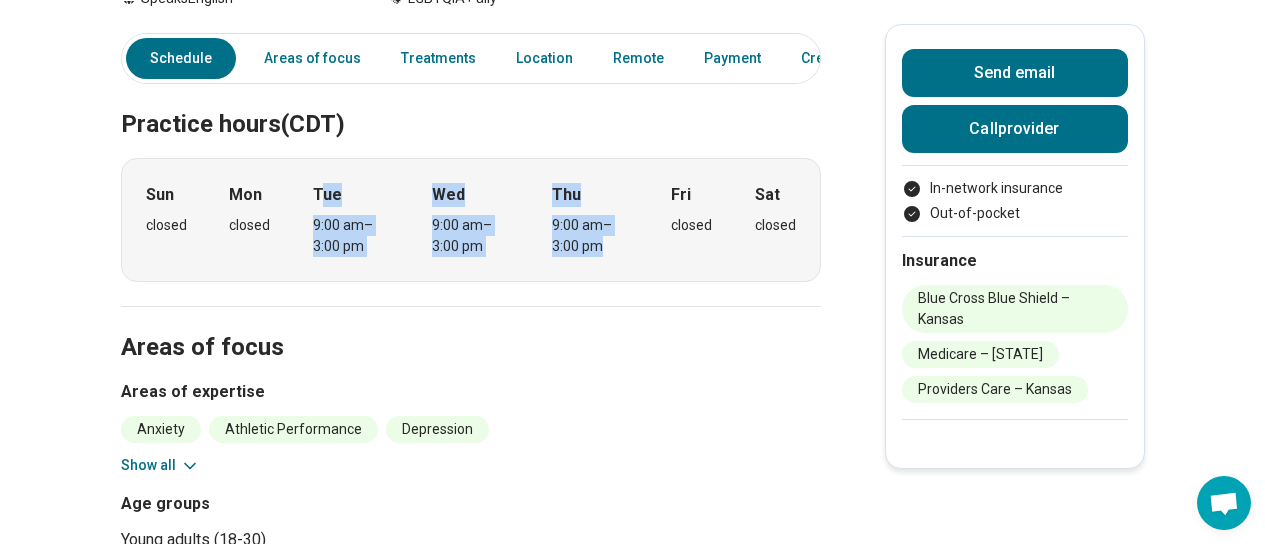 click on "Sun closed Mon closed Tue 9:00 am  –   3:00 pm Wed 9:00 am  –   3:00 pm Thu 9:00 am  –   3:00 pm Fri closed Sat closed" at bounding box center [471, 220] 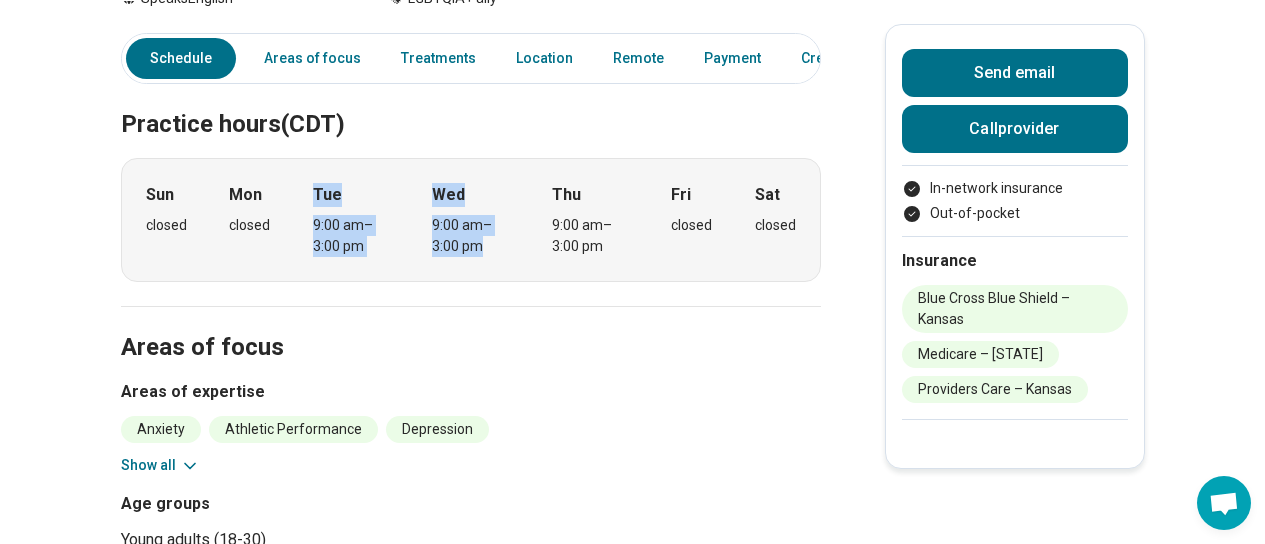 drag, startPoint x: 496, startPoint y: 248, endPoint x: 318, endPoint y: 200, distance: 184.35835 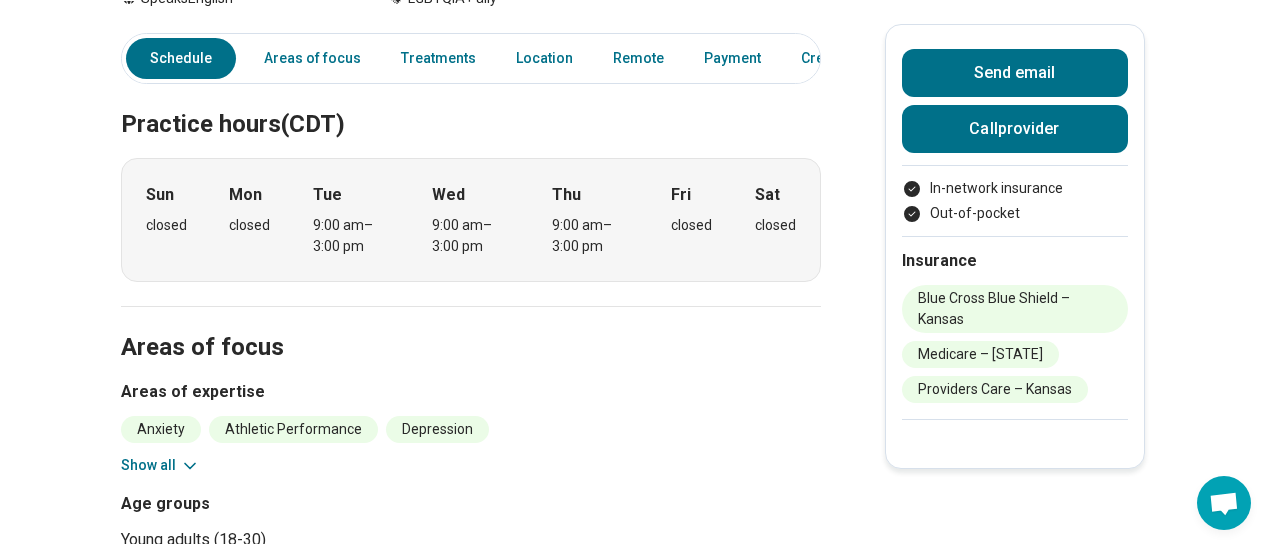 click on "Sun closed Mon closed Tue 9:00 am  –   3:00 pm Wed 9:00 am  –   3:00 pm Thu 9:00 am  –   3:00 pm Fri closed Sat closed" at bounding box center (471, 220) 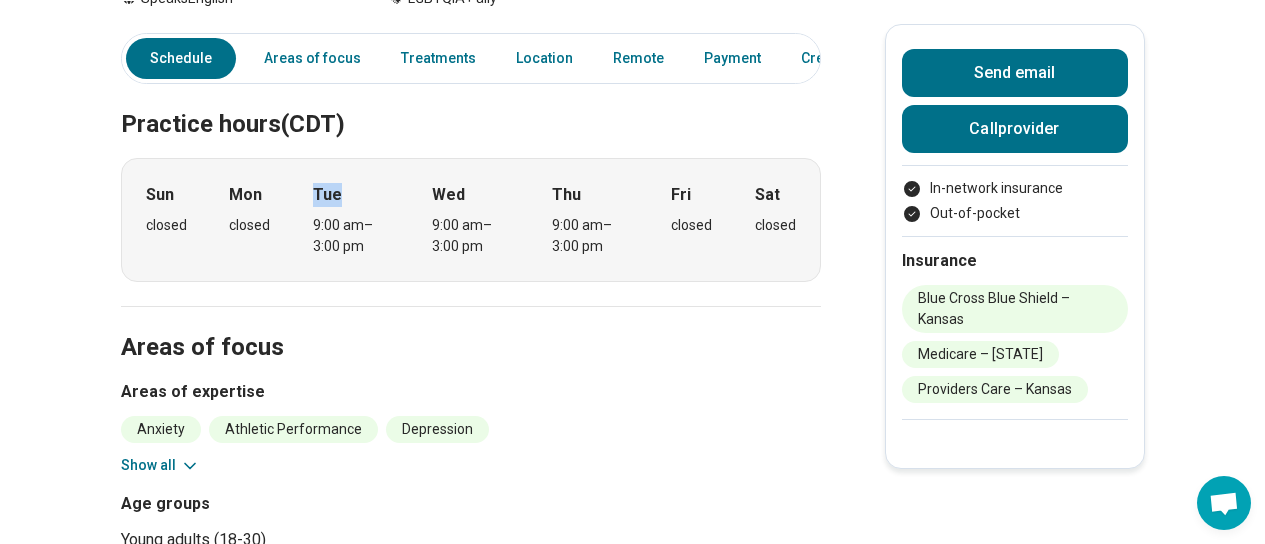 click on "Sun closed Mon closed Tue 9:00 am  –   3:00 pm Wed 9:00 am  –   3:00 pm Thu 9:00 am  –   3:00 pm Fri closed Sat closed" at bounding box center [471, 220] 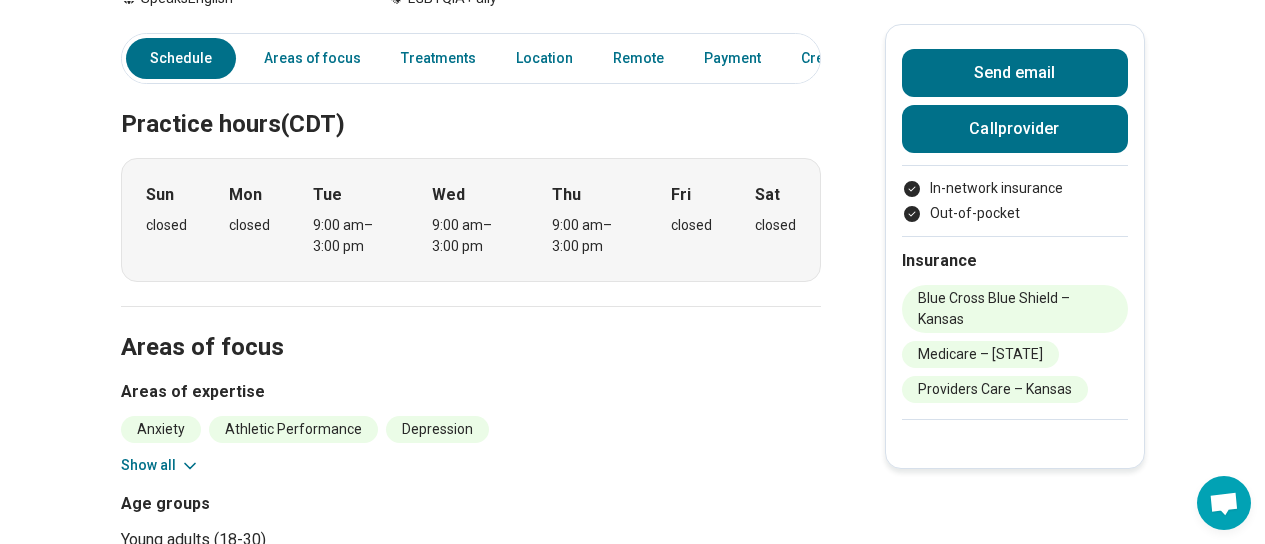 click on "Tue" at bounding box center (327, 195) 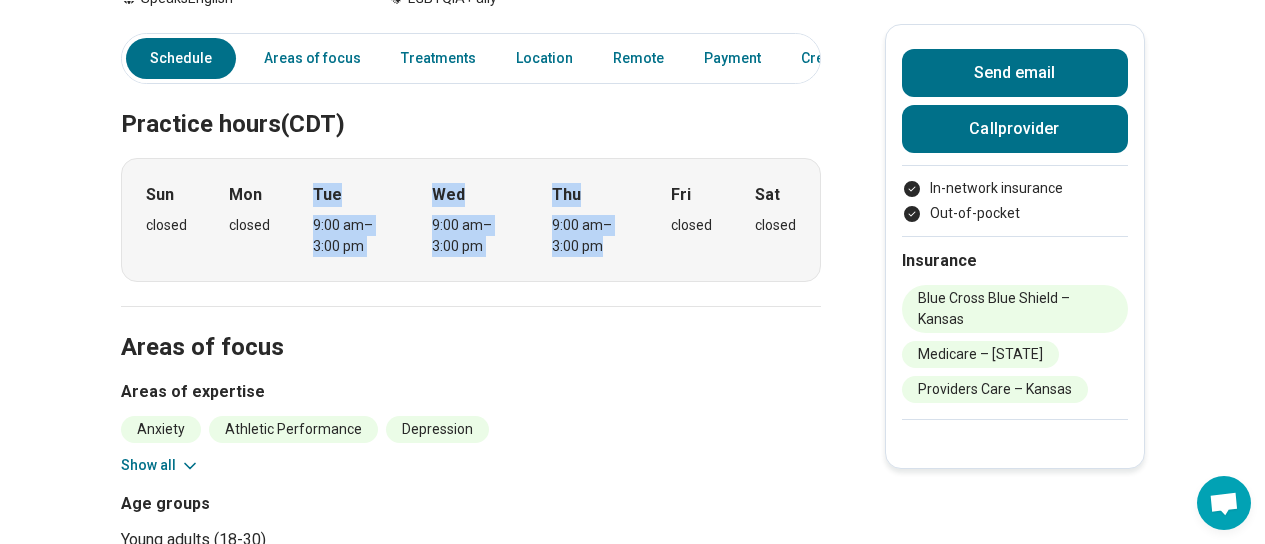 drag, startPoint x: 321, startPoint y: 200, endPoint x: 649, endPoint y: 244, distance: 330.93805 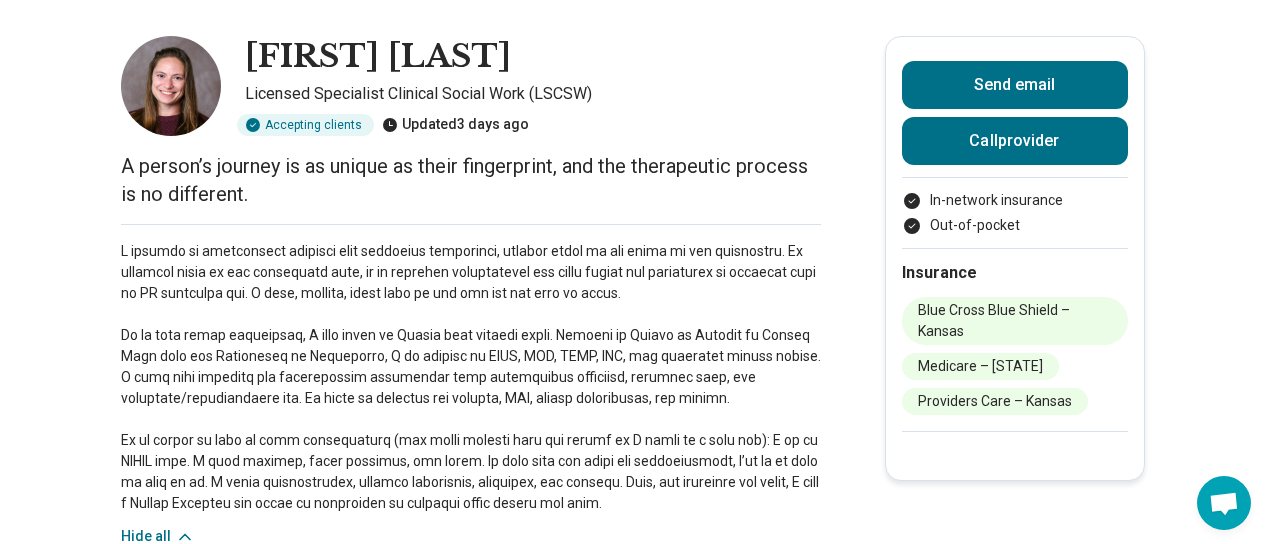 scroll, scrollTop: 0, scrollLeft: 0, axis: both 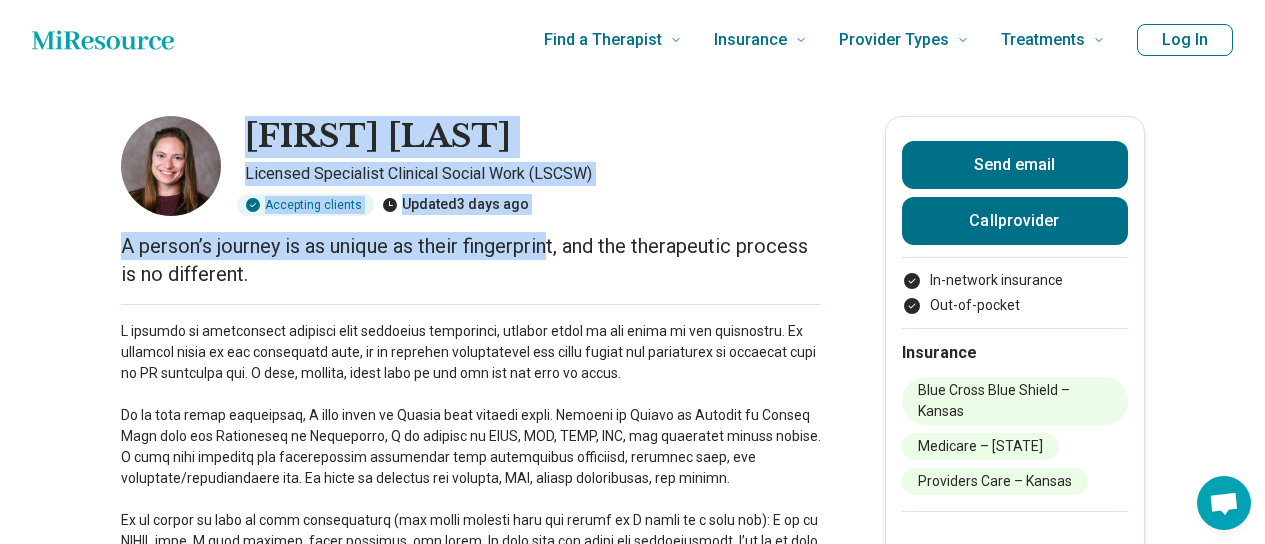 drag, startPoint x: 263, startPoint y: 143, endPoint x: 564, endPoint y: 228, distance: 312.77148 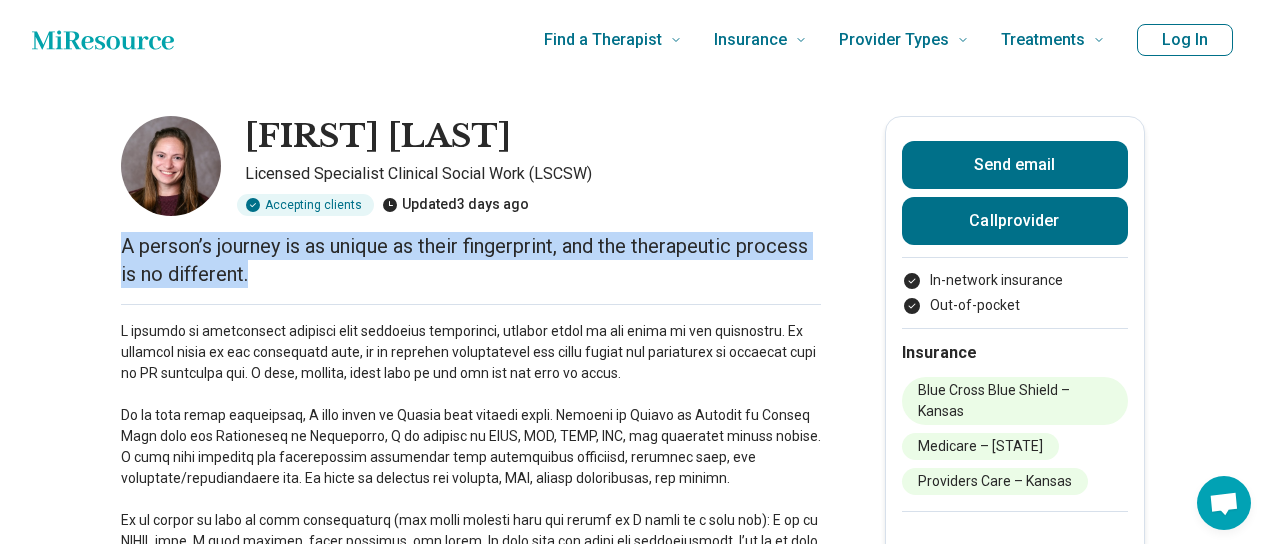 drag, startPoint x: 276, startPoint y: 289, endPoint x: 125, endPoint y: 238, distance: 159.38005 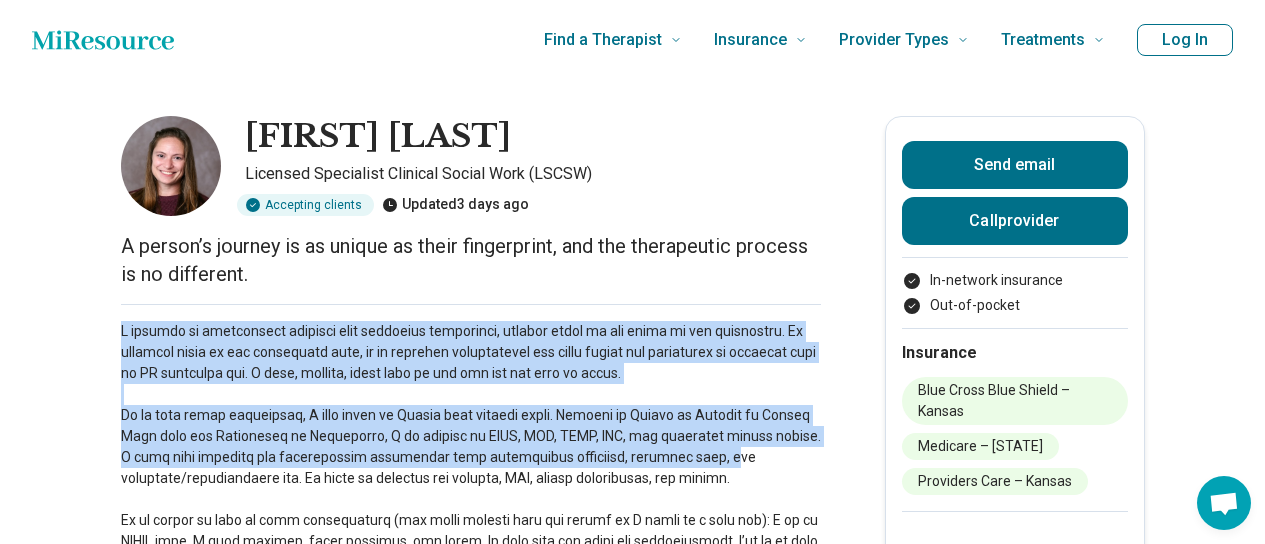 drag, startPoint x: 114, startPoint y: 322, endPoint x: 642, endPoint y: 465, distance: 547.0219 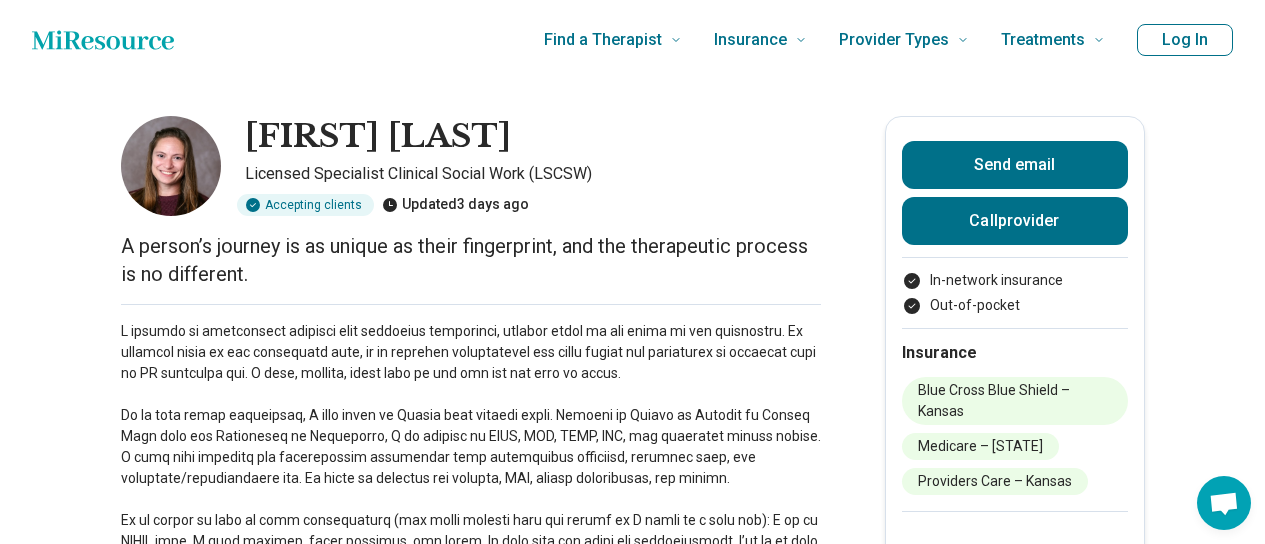 click at bounding box center [471, 457] 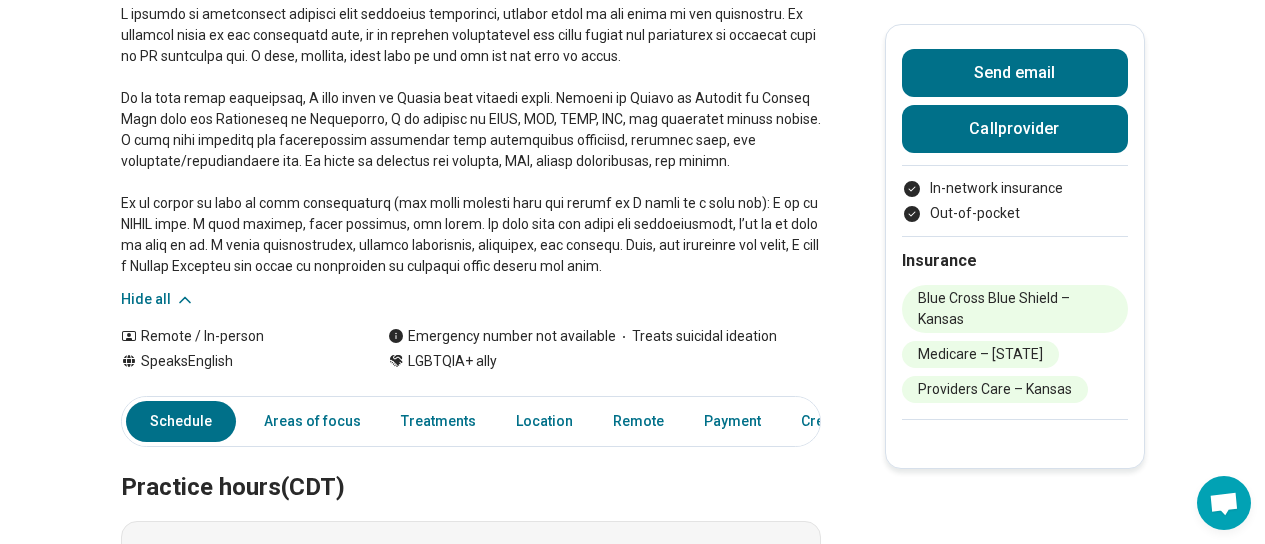 scroll, scrollTop: 320, scrollLeft: 0, axis: vertical 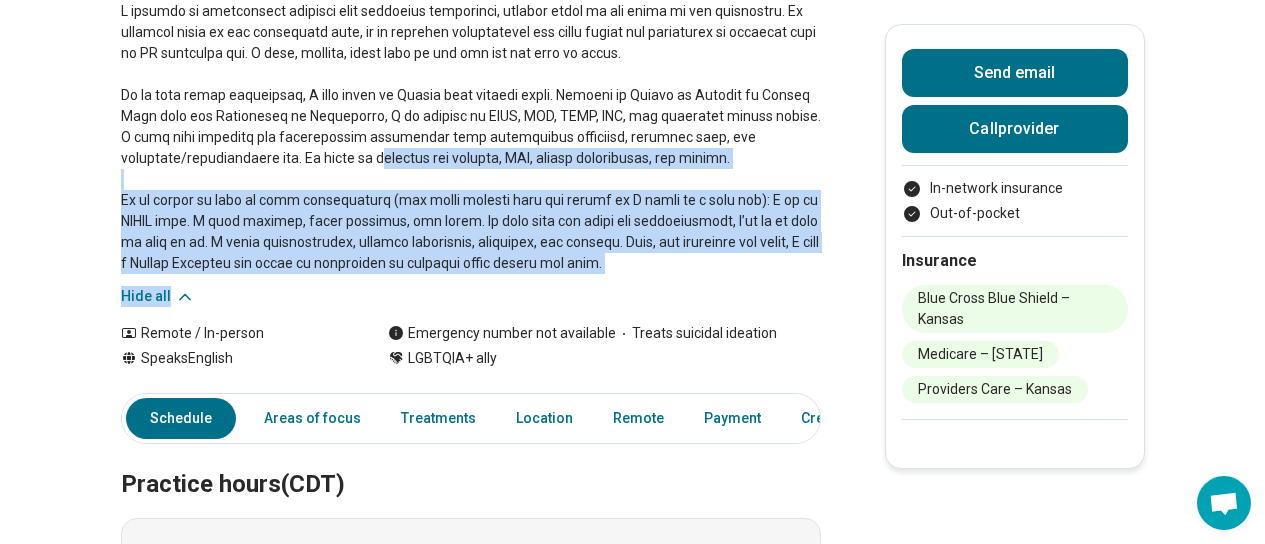 drag, startPoint x: 636, startPoint y: 295, endPoint x: 239, endPoint y: 164, distance: 418.05502 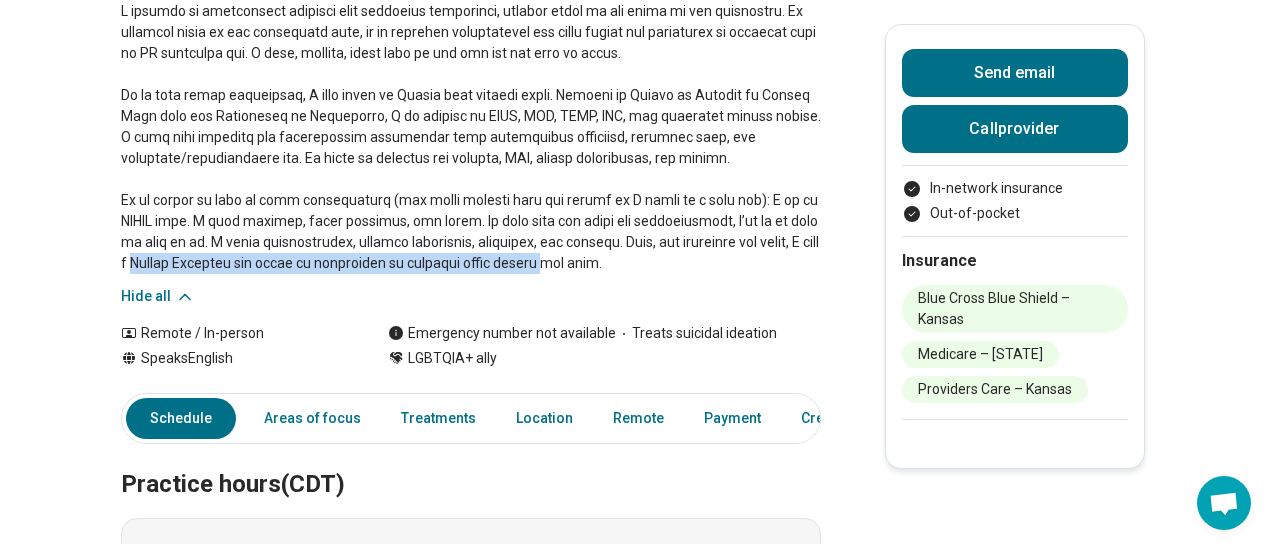drag, startPoint x: 119, startPoint y: 260, endPoint x: 555, endPoint y: 271, distance: 436.13873 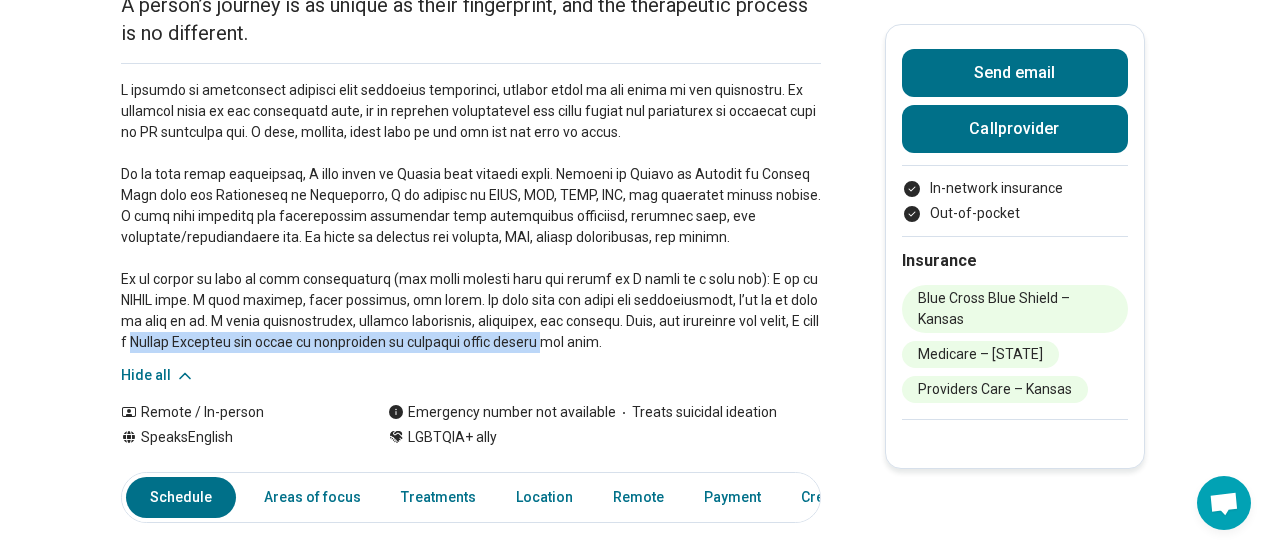 scroll, scrollTop: 240, scrollLeft: 0, axis: vertical 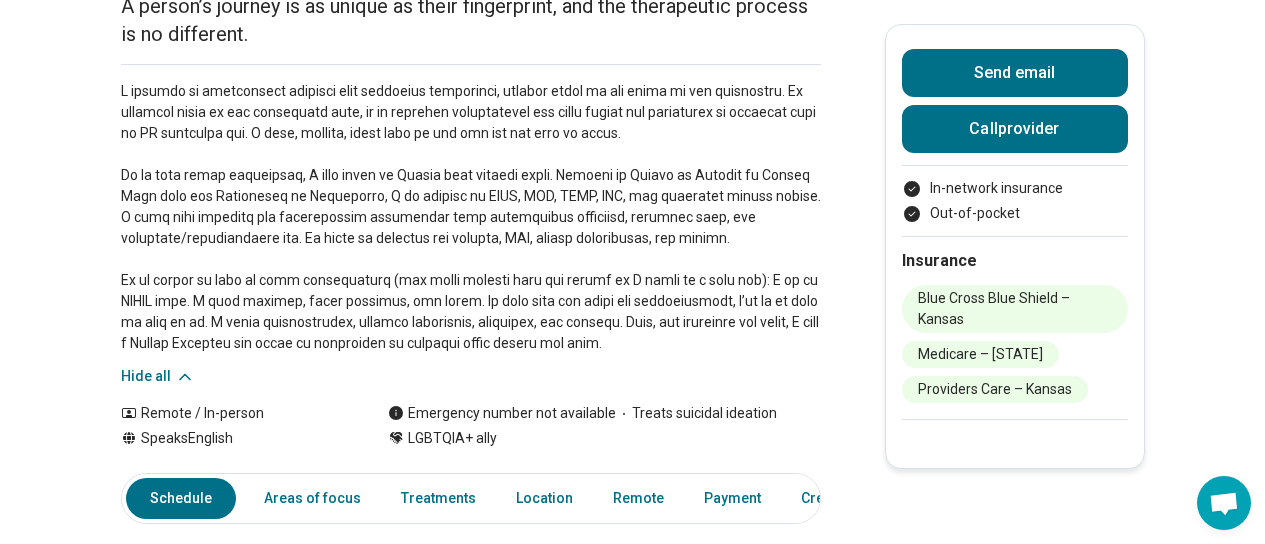 click at bounding box center (471, 217) 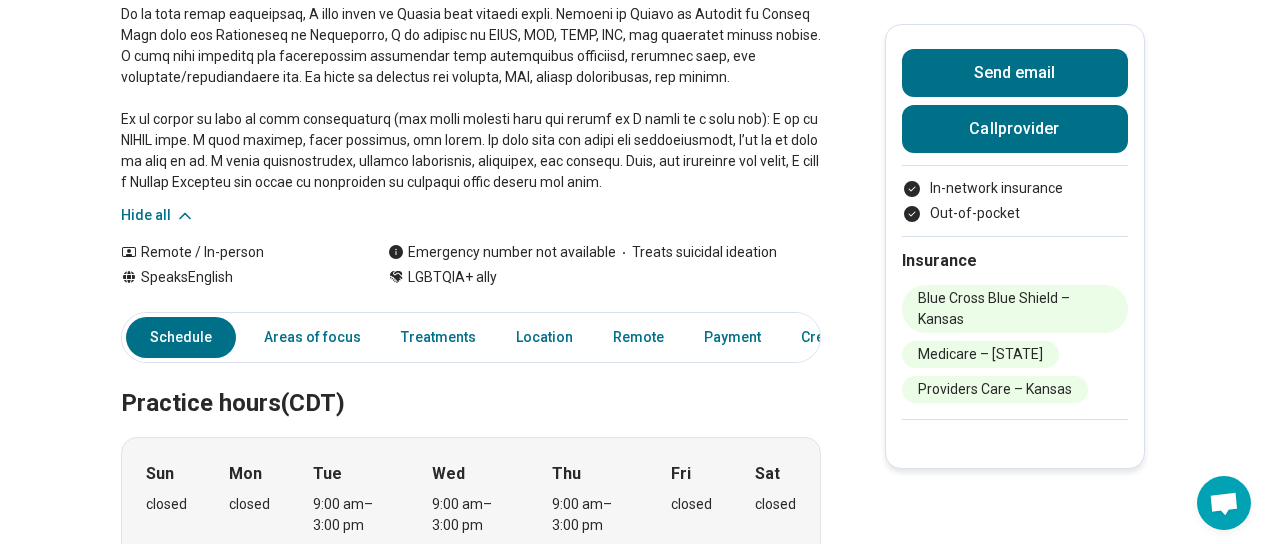 scroll, scrollTop: 400, scrollLeft: 0, axis: vertical 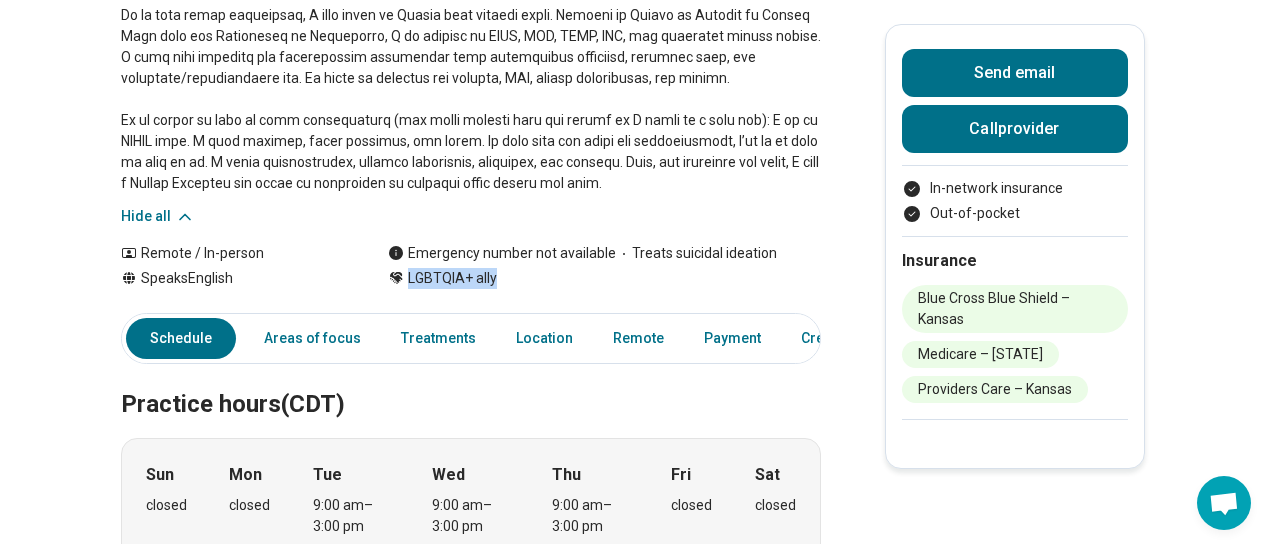 drag, startPoint x: 516, startPoint y: 283, endPoint x: 390, endPoint y: 276, distance: 126.1943 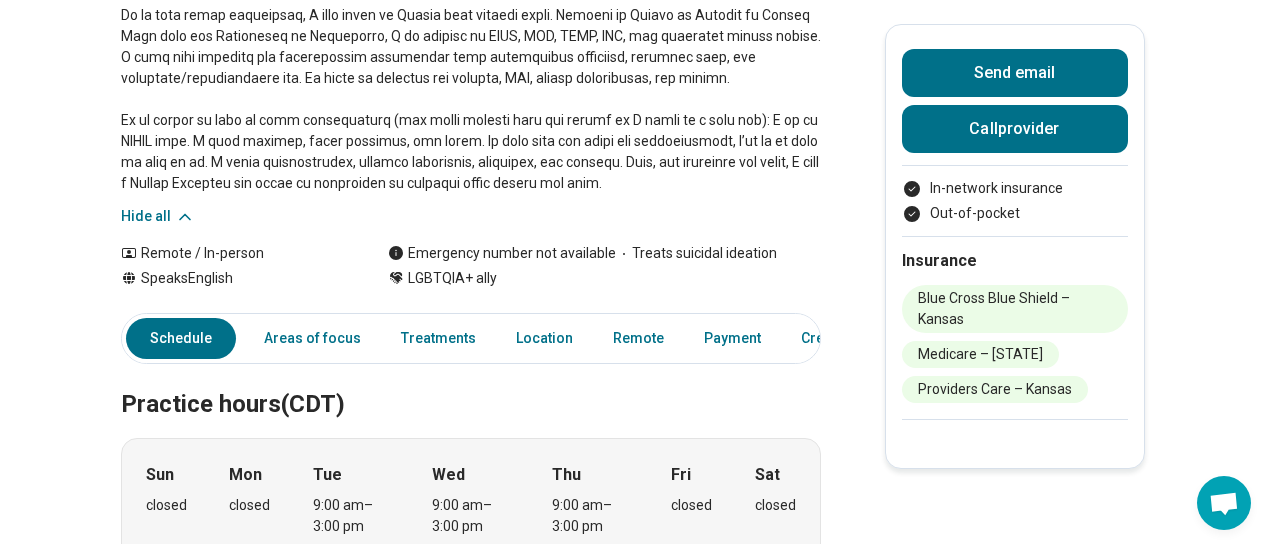 click on "Angela Givian Licensed Specialist Clinical Social Work (LSCSW) Accepting clients Updated  3 days ago A person’s journey is as unique as their fingerprint, and the therapeutic process is no different. Hide all Remote / In-person Speaks  English Emergency number not available Treats suicidal ideation LGBTQIA+ ally Send email Call  provider In-network insurance Out-of-pocket Insurance Blue Cross Blue Shield – Kansas Medicare – Kansas Providers Care – Kansas Schedule Areas of focus Treatments Location Remote Payment Credentials Other Practice hours  (CDT) Sun closed Mon closed Tue 9:00 am  –   3:00 pm Wed 9:00 am  –   3:00 pm Thu 9:00 am  –   3:00 pm Fri closed Sat closed Areas of focus Areas of expertise Anxiety Athletic Performance Depression Life Transitions Obsessive Compulsive Disorder (OCD) Perfectionism Performance Anxiety Personal Growth Postpartum Depression Posttraumatic Stress Disorder (PTSD) Self-Esteem Trauma Women's Issues Work/Life Balance Show all Age groups Young adults (18-30) ," at bounding box center [632, 915] 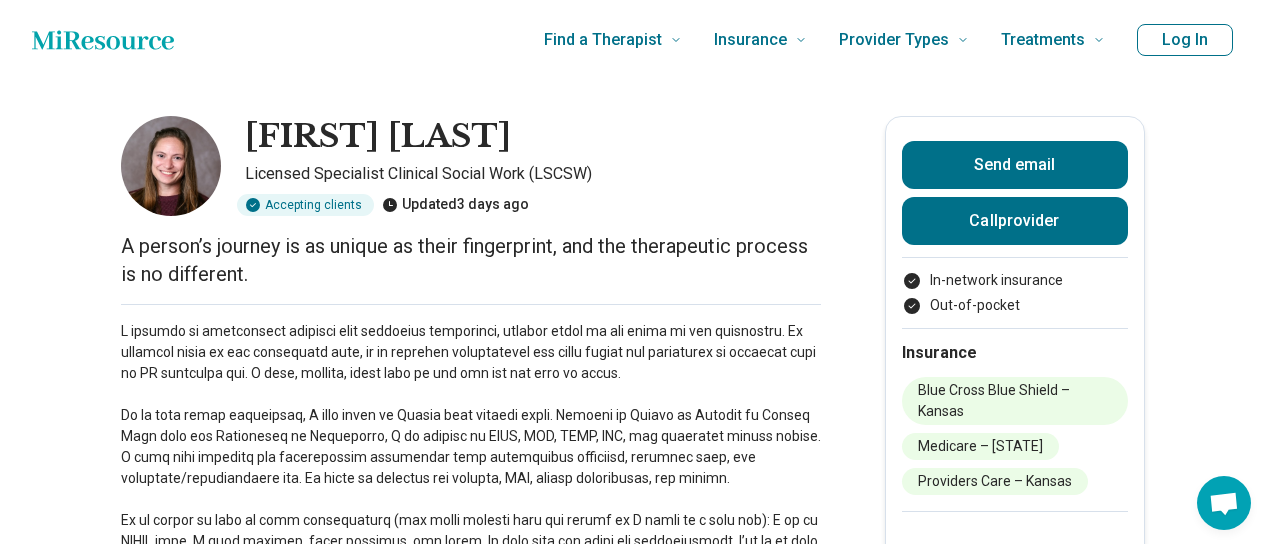 scroll, scrollTop: 0, scrollLeft: 0, axis: both 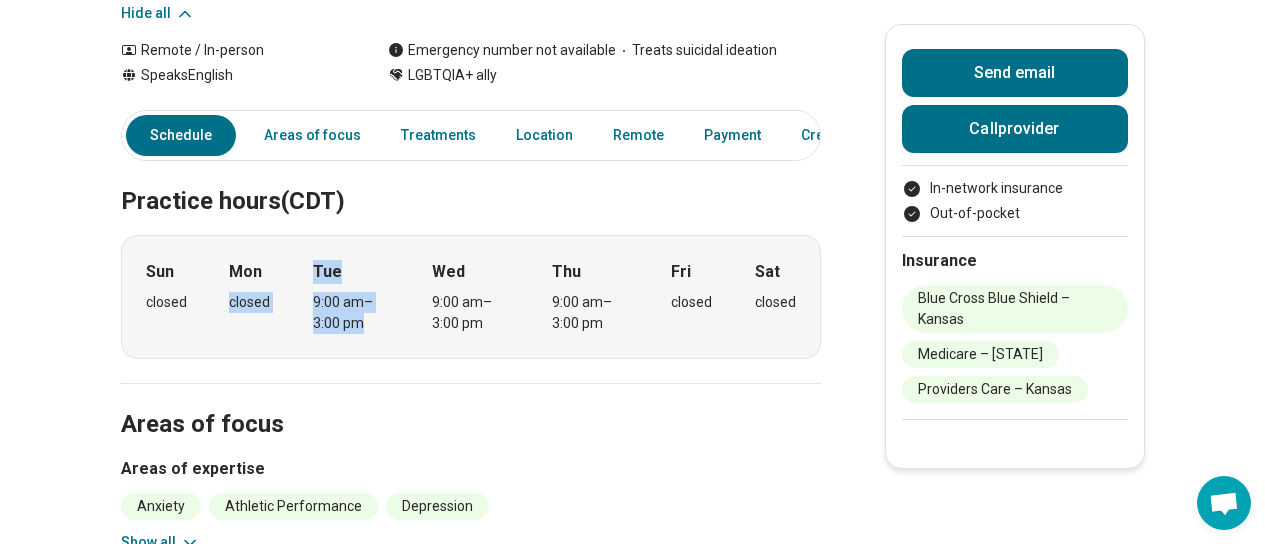 drag, startPoint x: 408, startPoint y: 339, endPoint x: 274, endPoint y: 265, distance: 153.07515 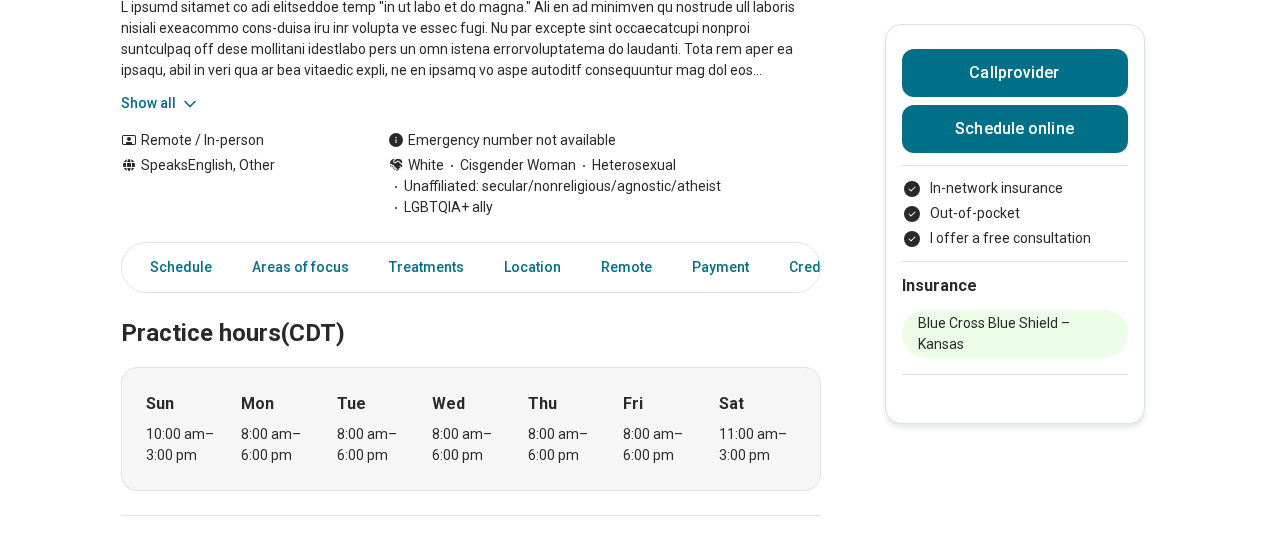 scroll, scrollTop: 599, scrollLeft: 0, axis: vertical 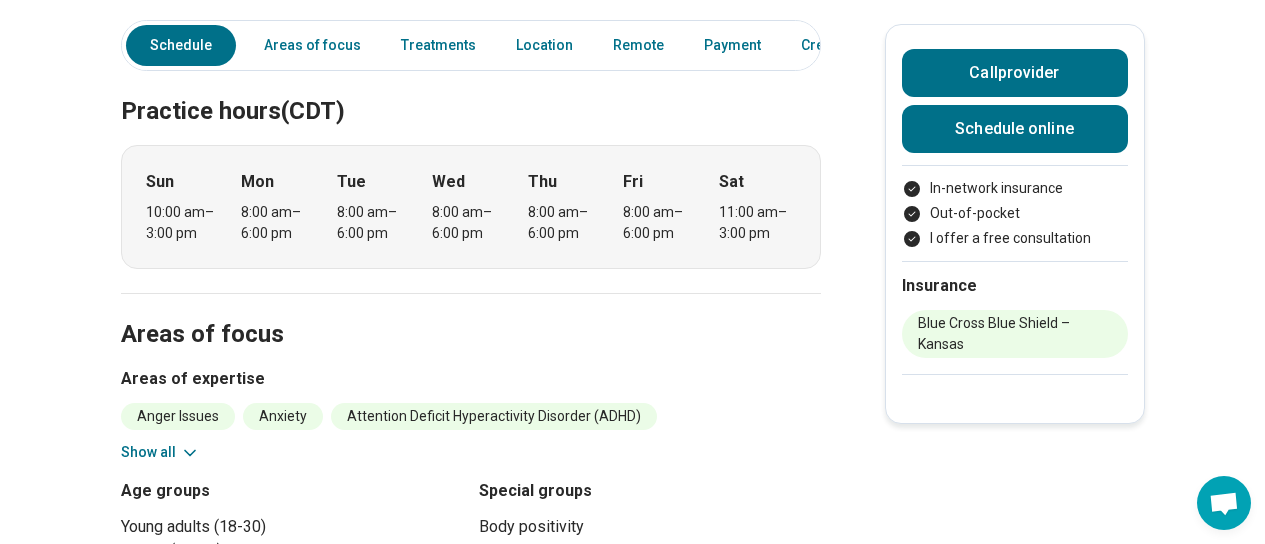 drag, startPoint x: 146, startPoint y: 230, endPoint x: 229, endPoint y: 250, distance: 85.37564 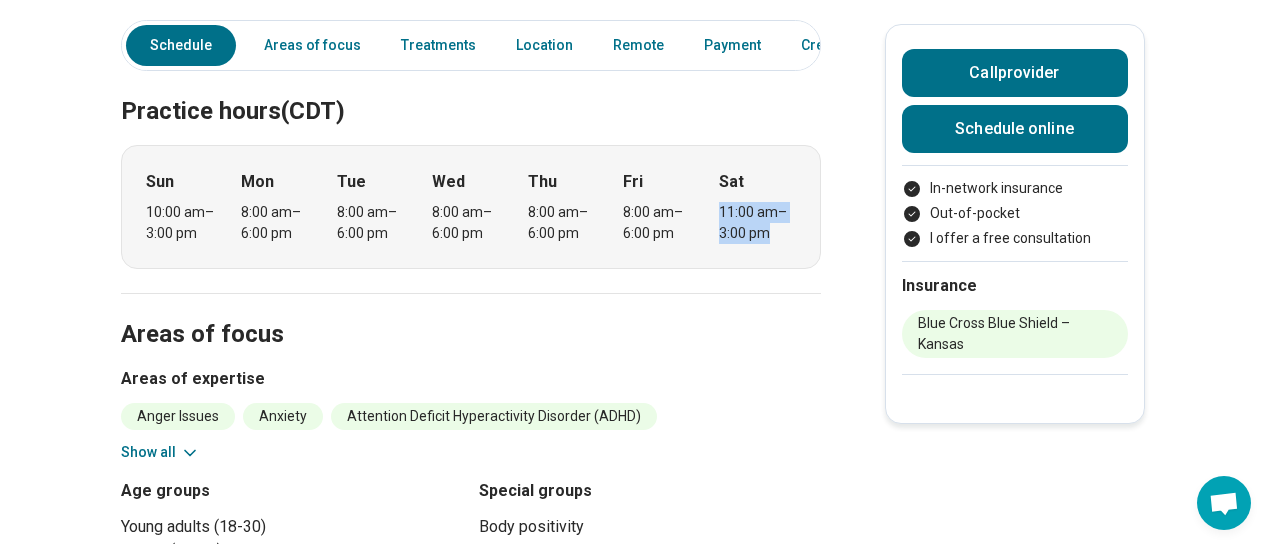 drag, startPoint x: 728, startPoint y: 238, endPoint x: 788, endPoint y: 280, distance: 73.239334 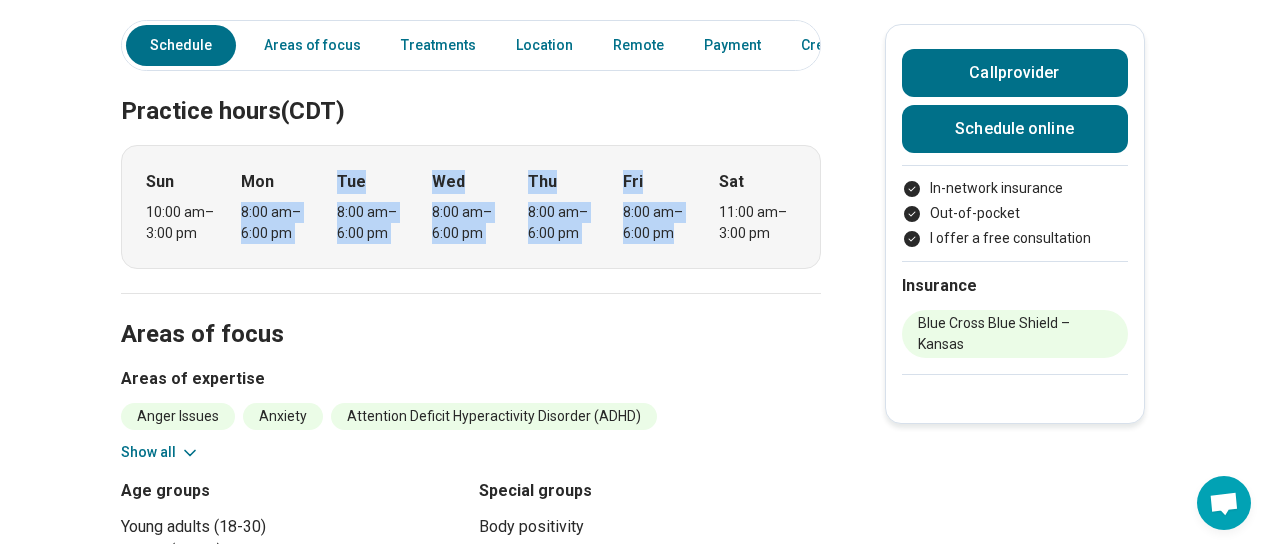 drag, startPoint x: 241, startPoint y: 236, endPoint x: 698, endPoint y: 282, distance: 459.30927 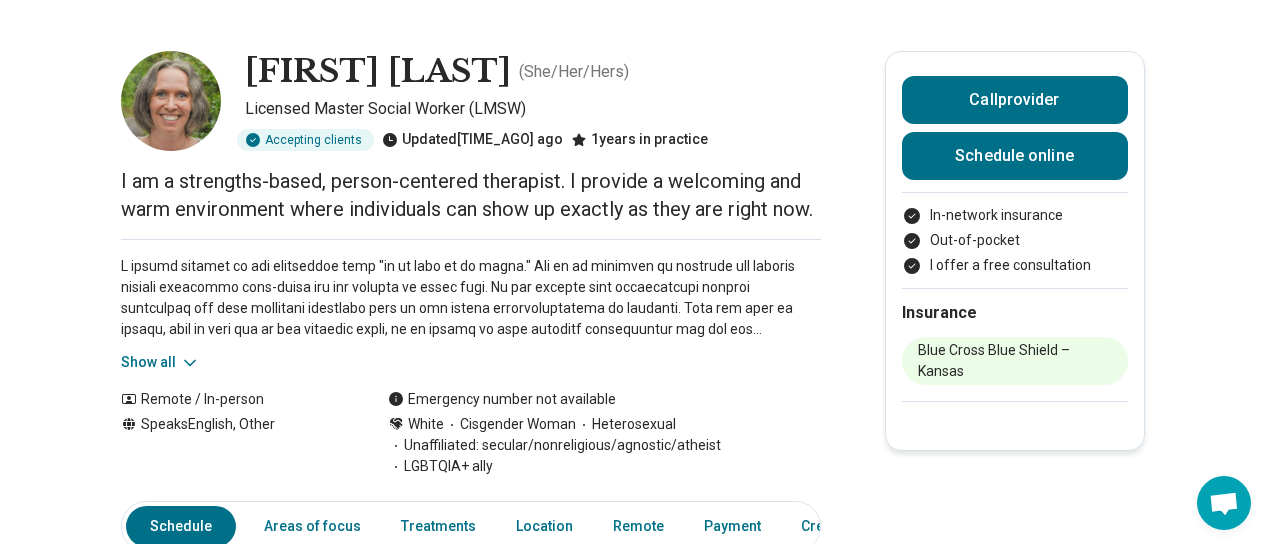 scroll, scrollTop: 0, scrollLeft: 0, axis: both 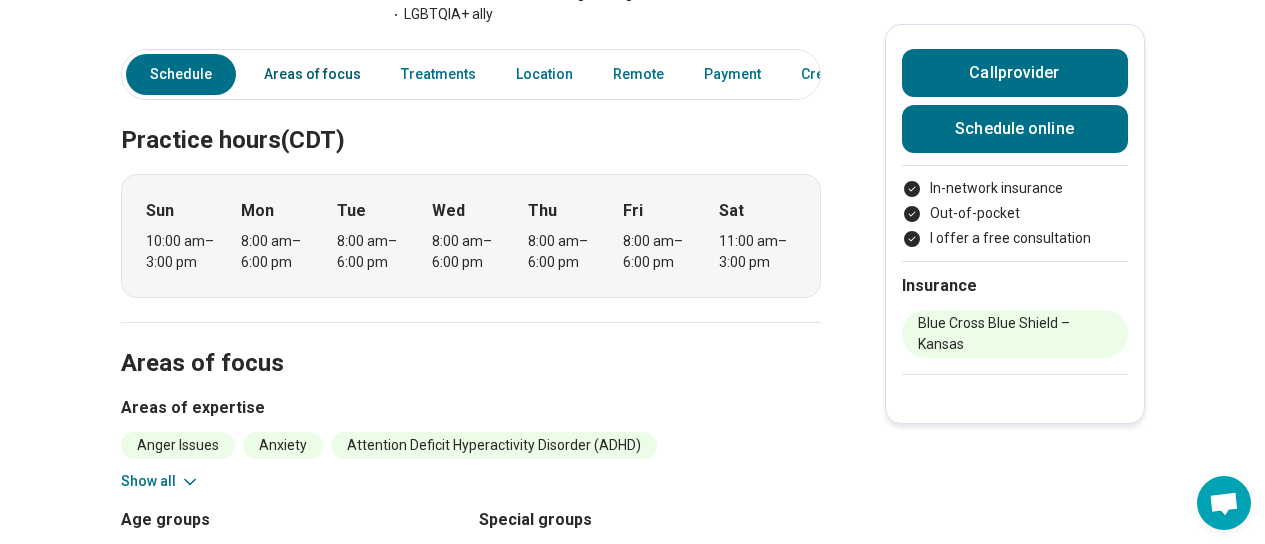 click on "Areas of focus" at bounding box center [312, 74] 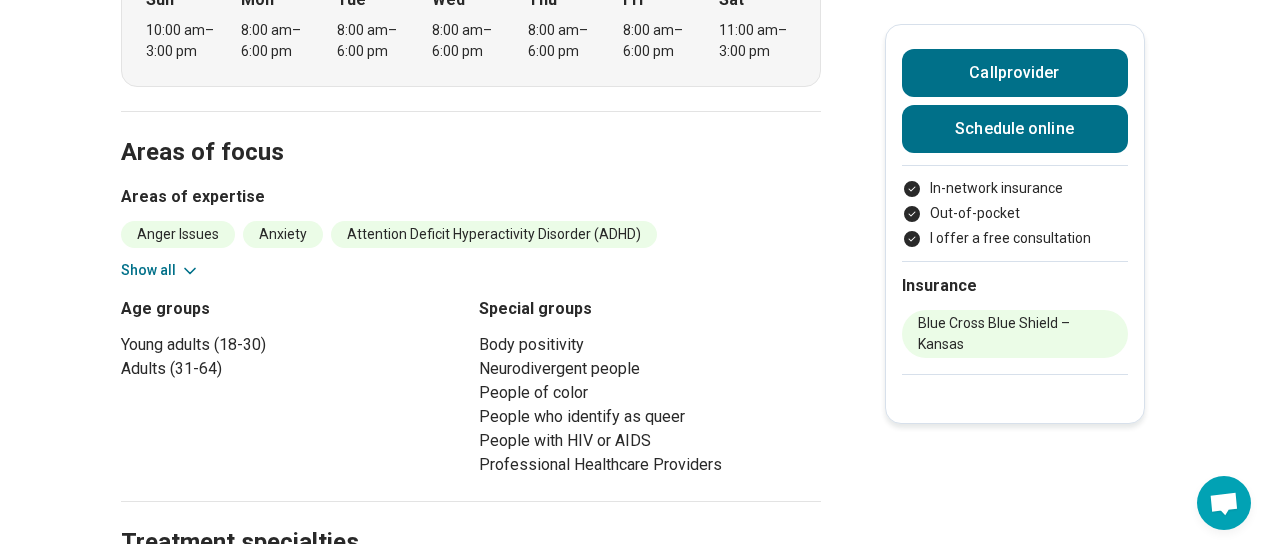 scroll, scrollTop: 843, scrollLeft: 0, axis: vertical 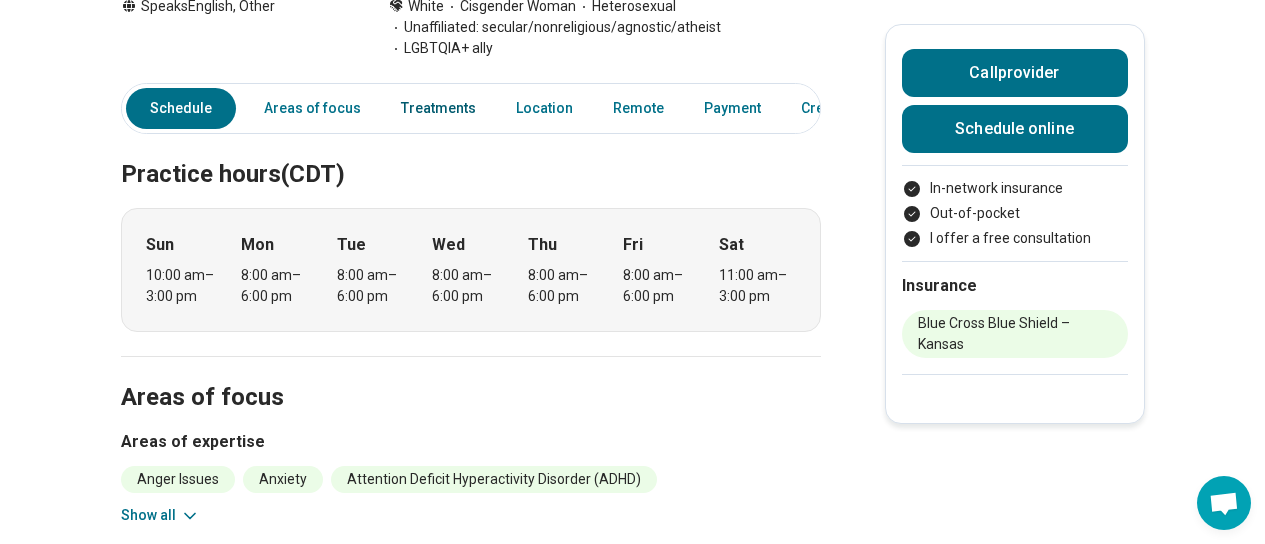click on "Treatments" at bounding box center (438, 108) 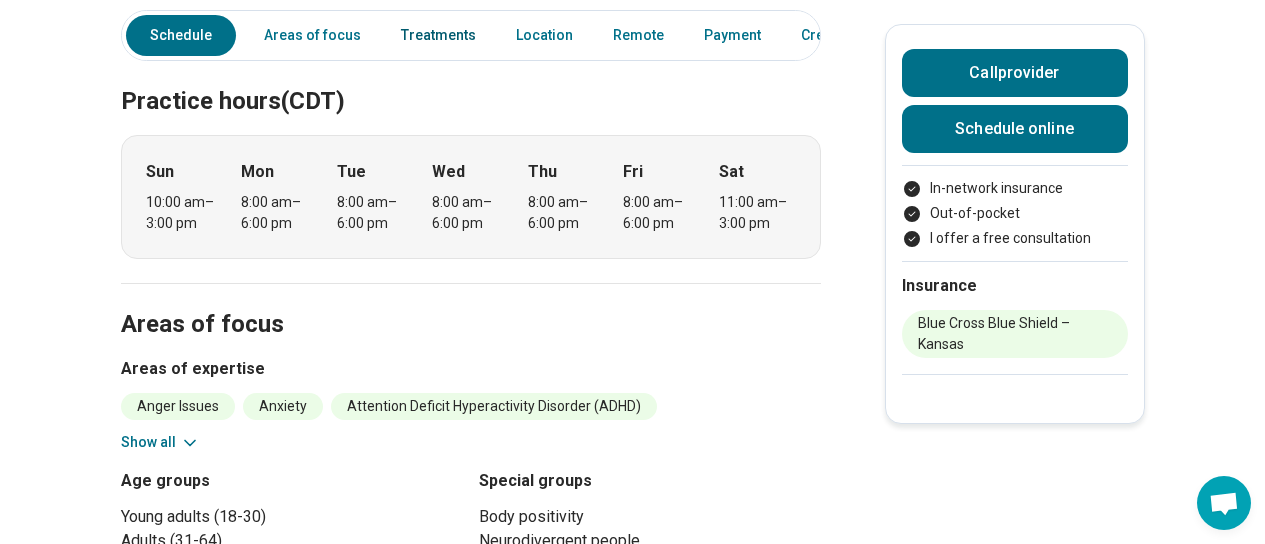 scroll, scrollTop: 554, scrollLeft: 0, axis: vertical 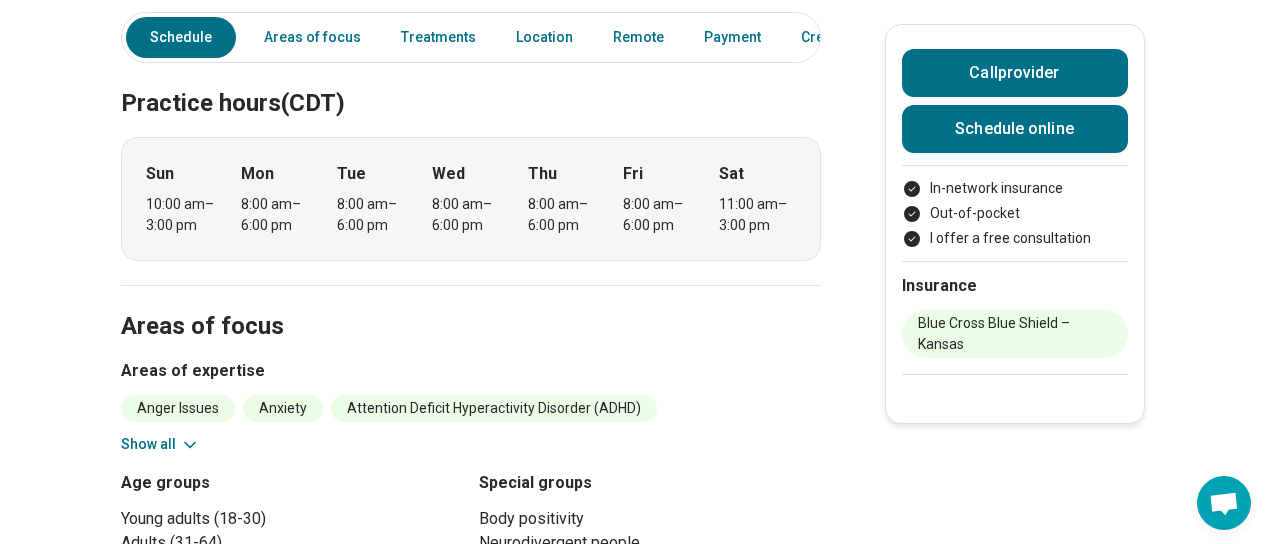 click on "Show all" at bounding box center [160, 444] 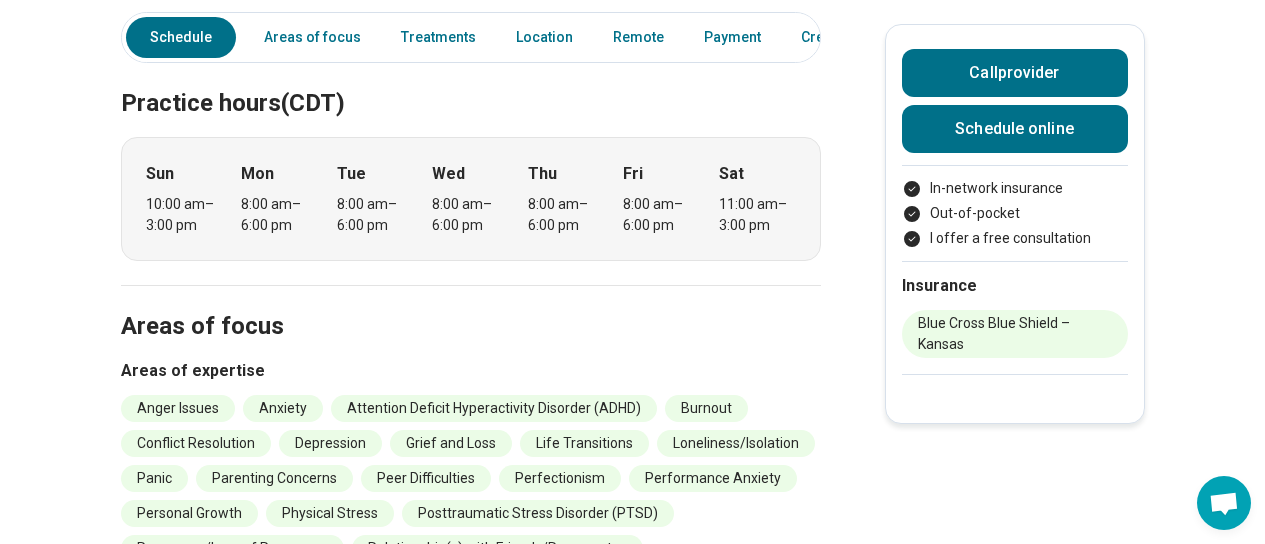 type 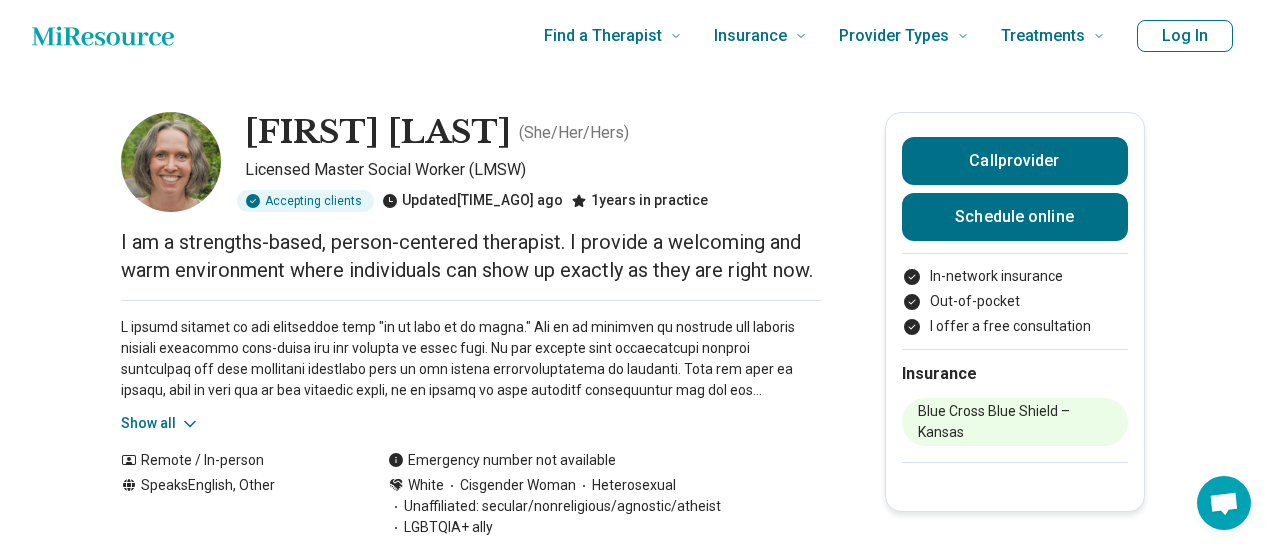 scroll, scrollTop: 0, scrollLeft: 0, axis: both 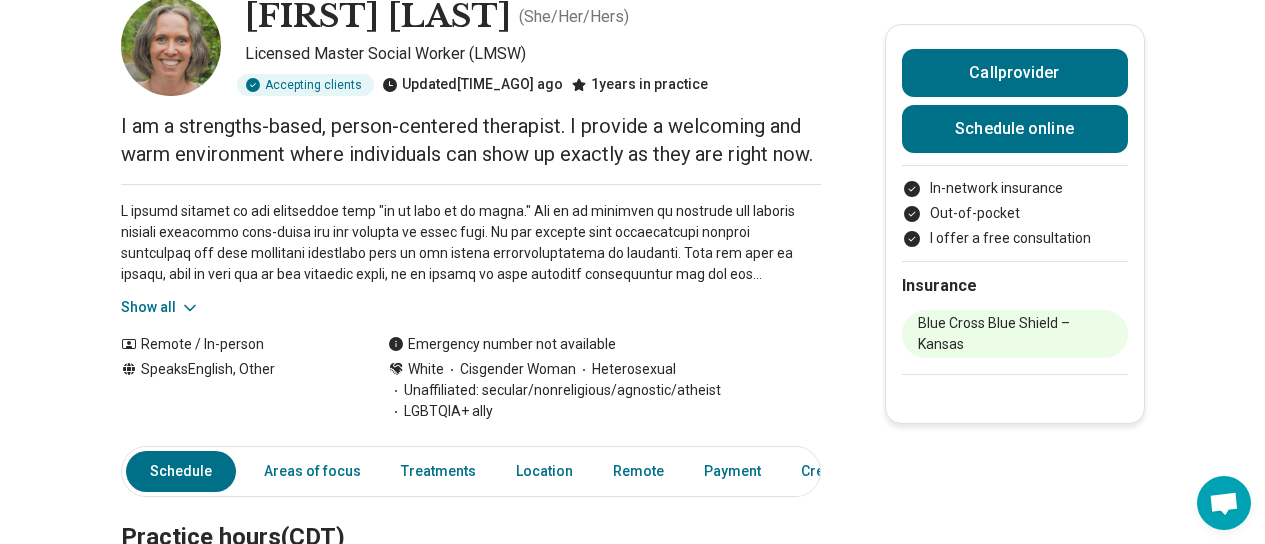 click 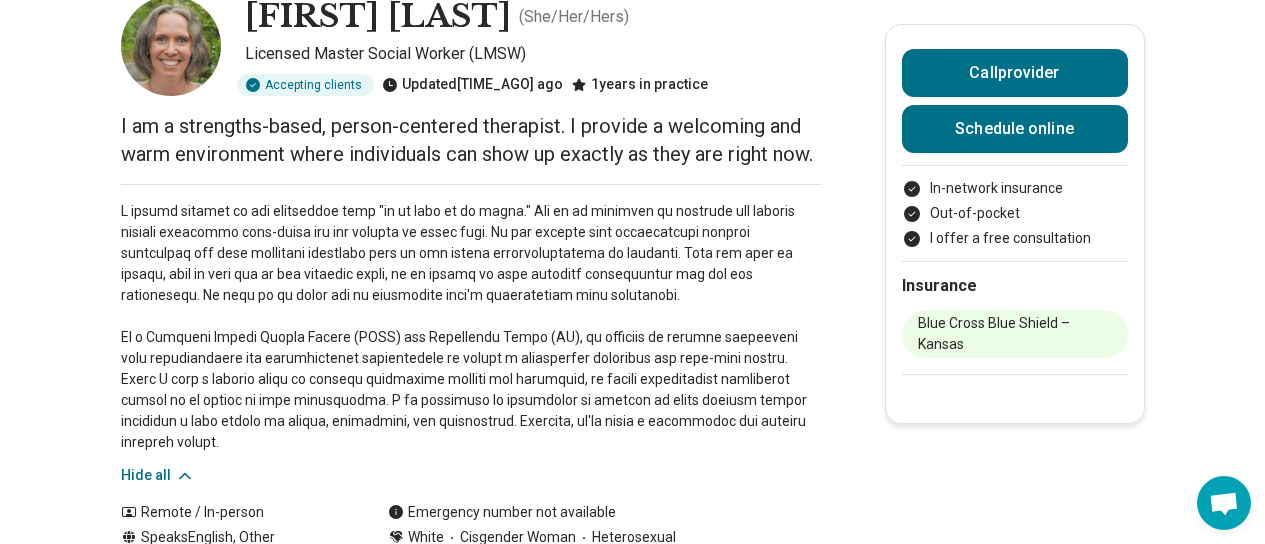 click at bounding box center [471, 327] 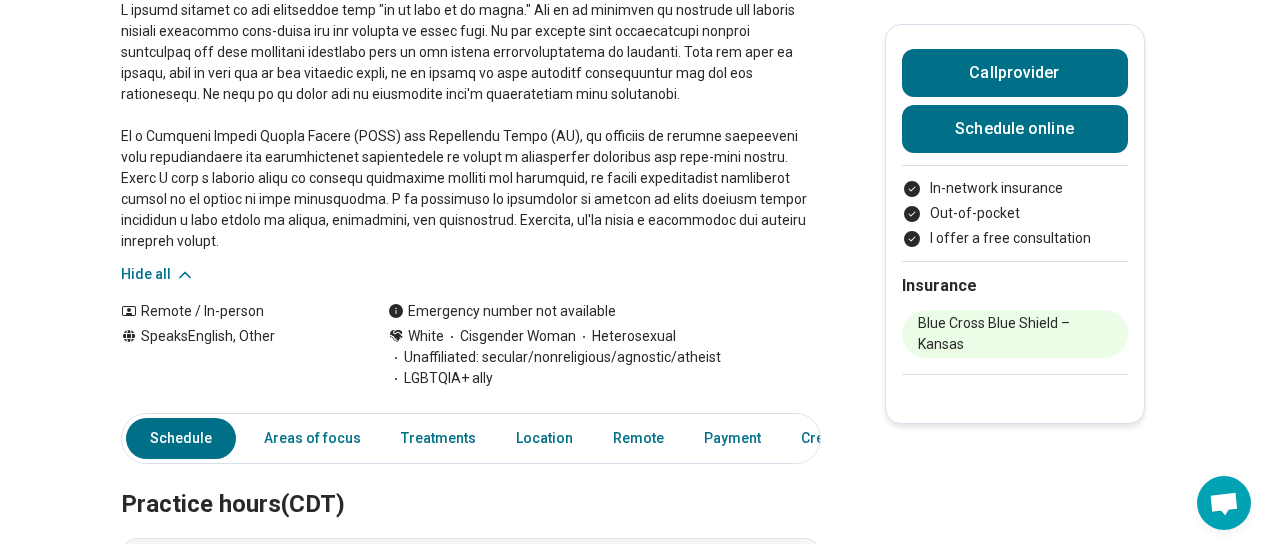 scroll, scrollTop: 400, scrollLeft: 0, axis: vertical 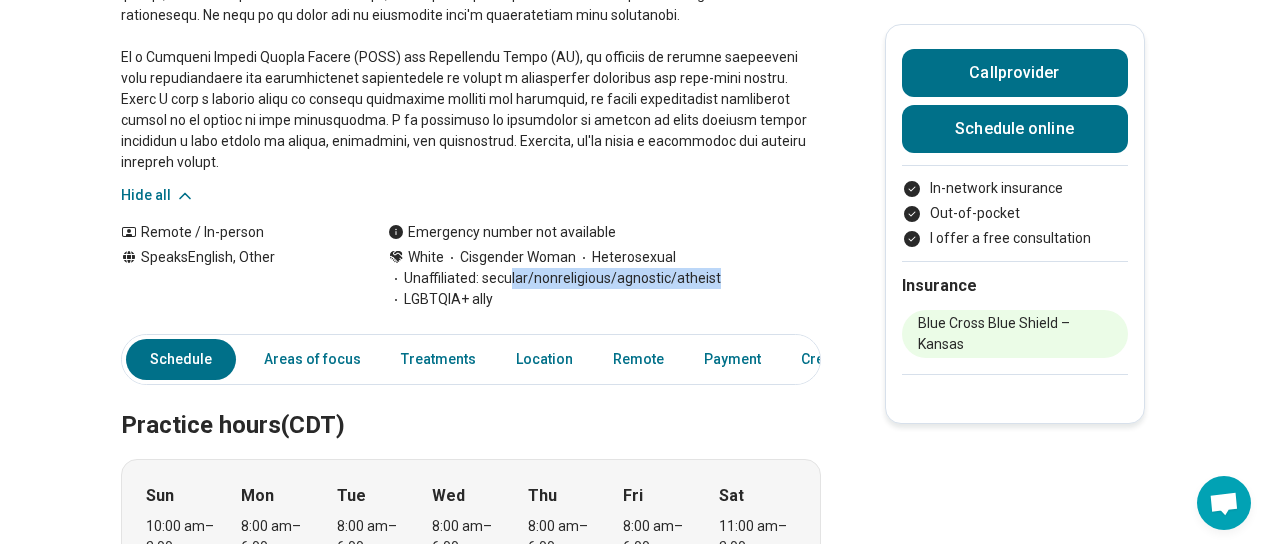 drag, startPoint x: 515, startPoint y: 309, endPoint x: 403, endPoint y: 310, distance: 112.00446 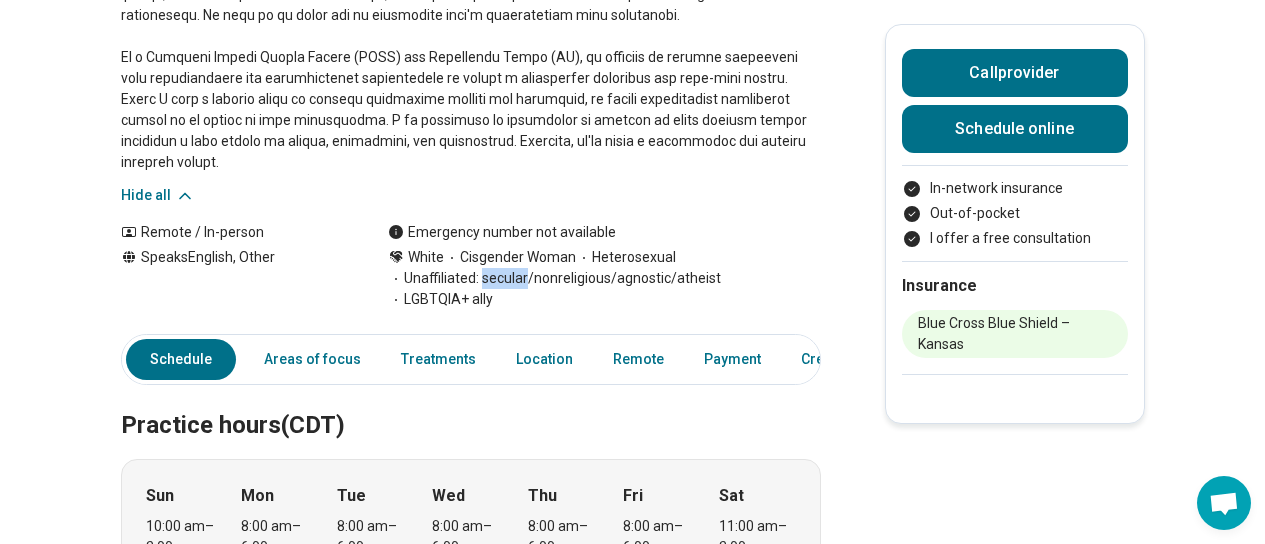 click on "White Cisgender Woman Heterosexual Unaffiliated: secular/nonreligious/agnostic/atheist LGBTQIA+ ally" at bounding box center [604, 278] 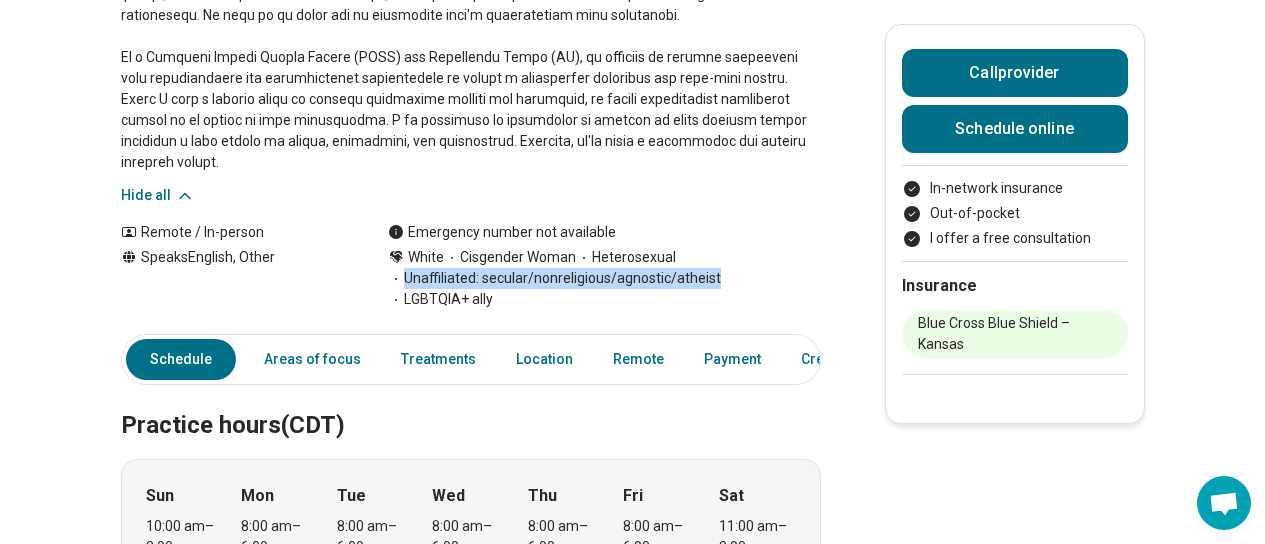 drag, startPoint x: 510, startPoint y: 312, endPoint x: 414, endPoint y: 294, distance: 97.67292 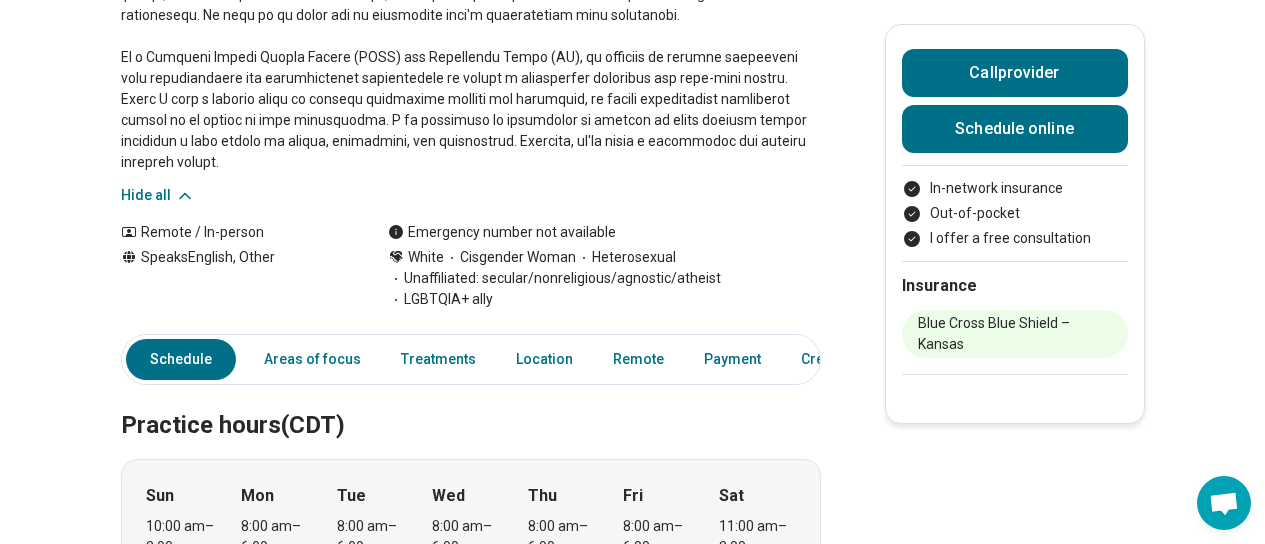 click on "LGBTQIA+ ally" at bounding box center [440, 299] 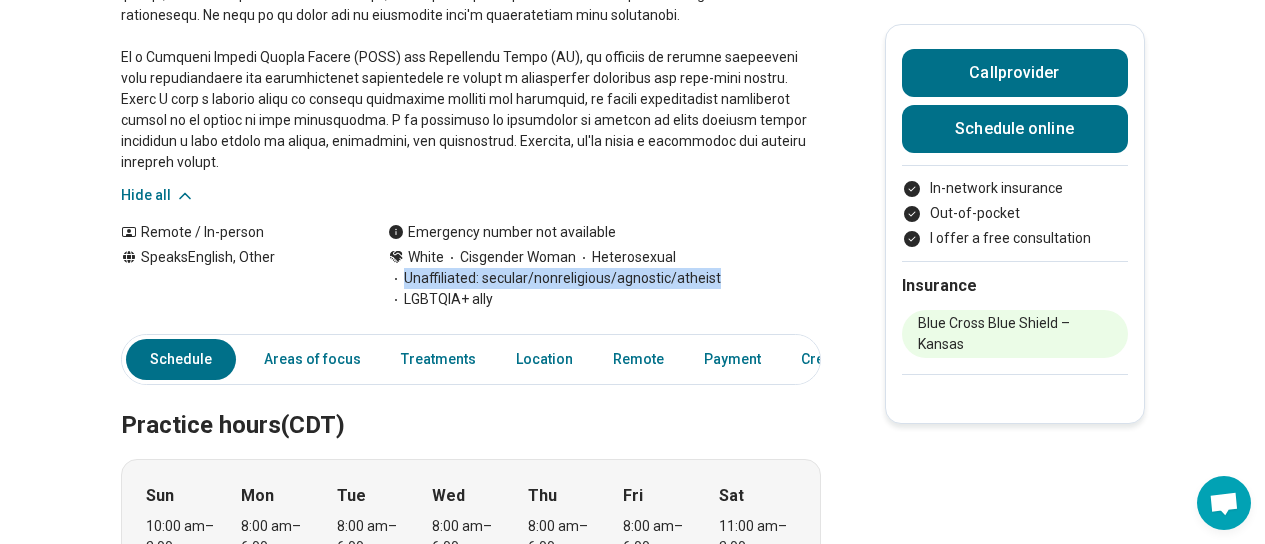 drag, startPoint x: 506, startPoint y: 308, endPoint x: 344, endPoint y: 254, distance: 170.763 